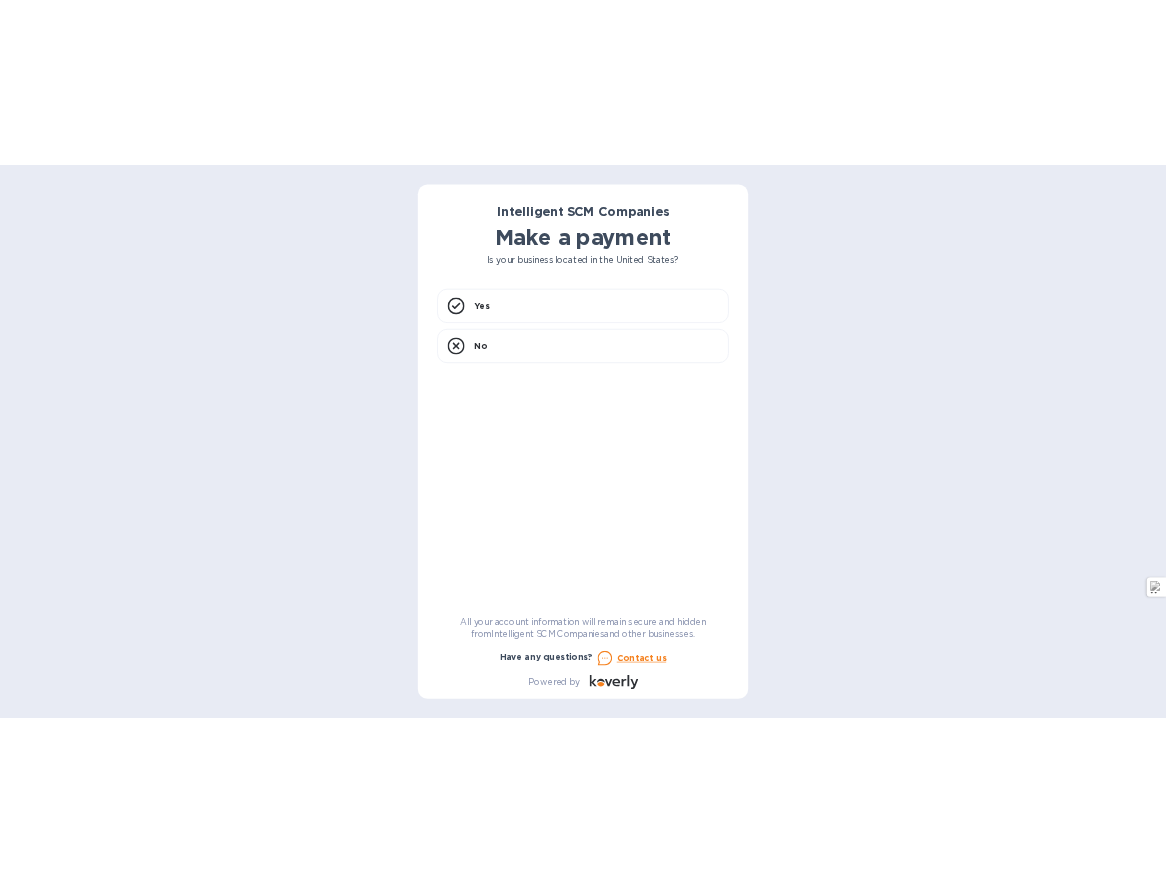 scroll, scrollTop: 0, scrollLeft: 0, axis: both 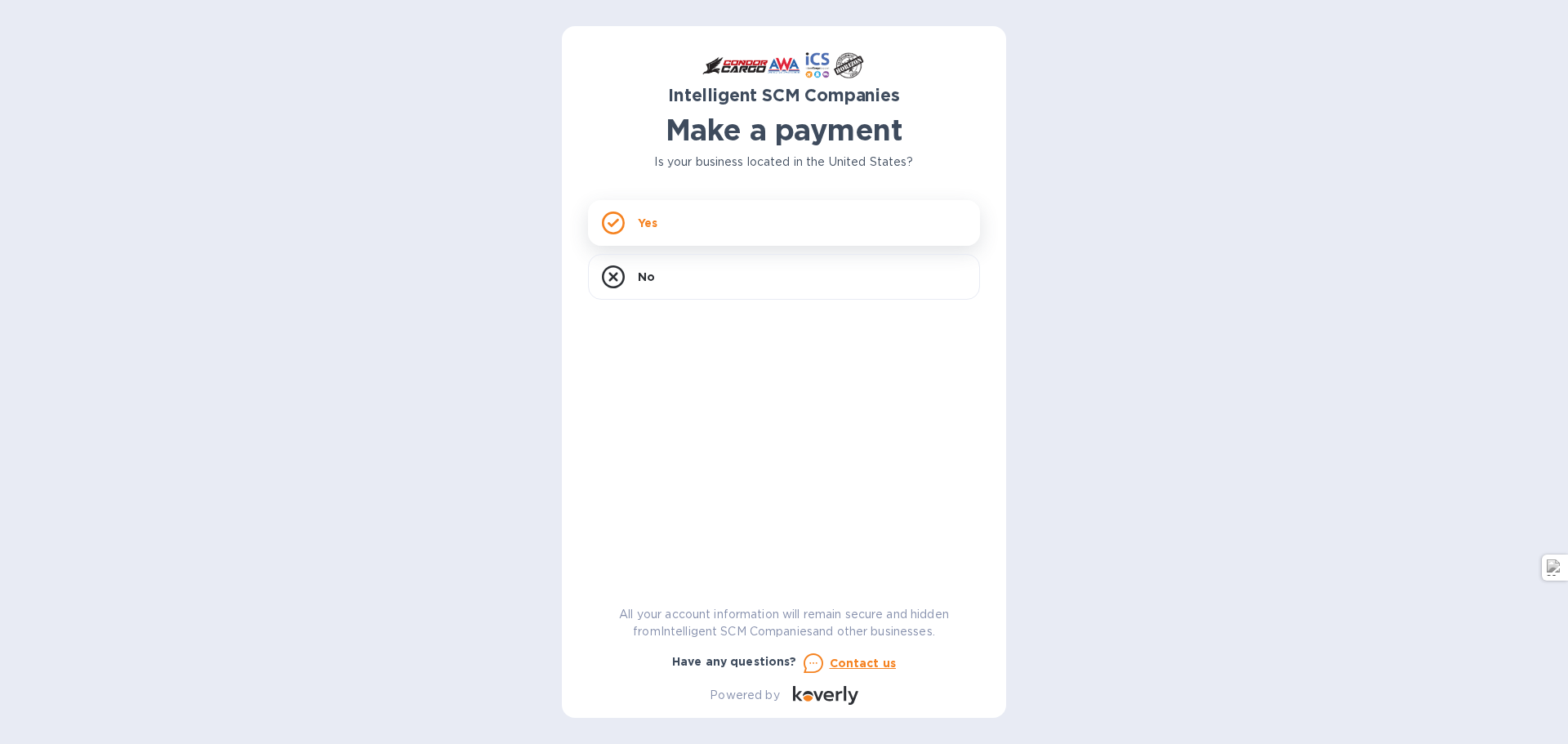 click on "Yes" at bounding box center [784, 223] 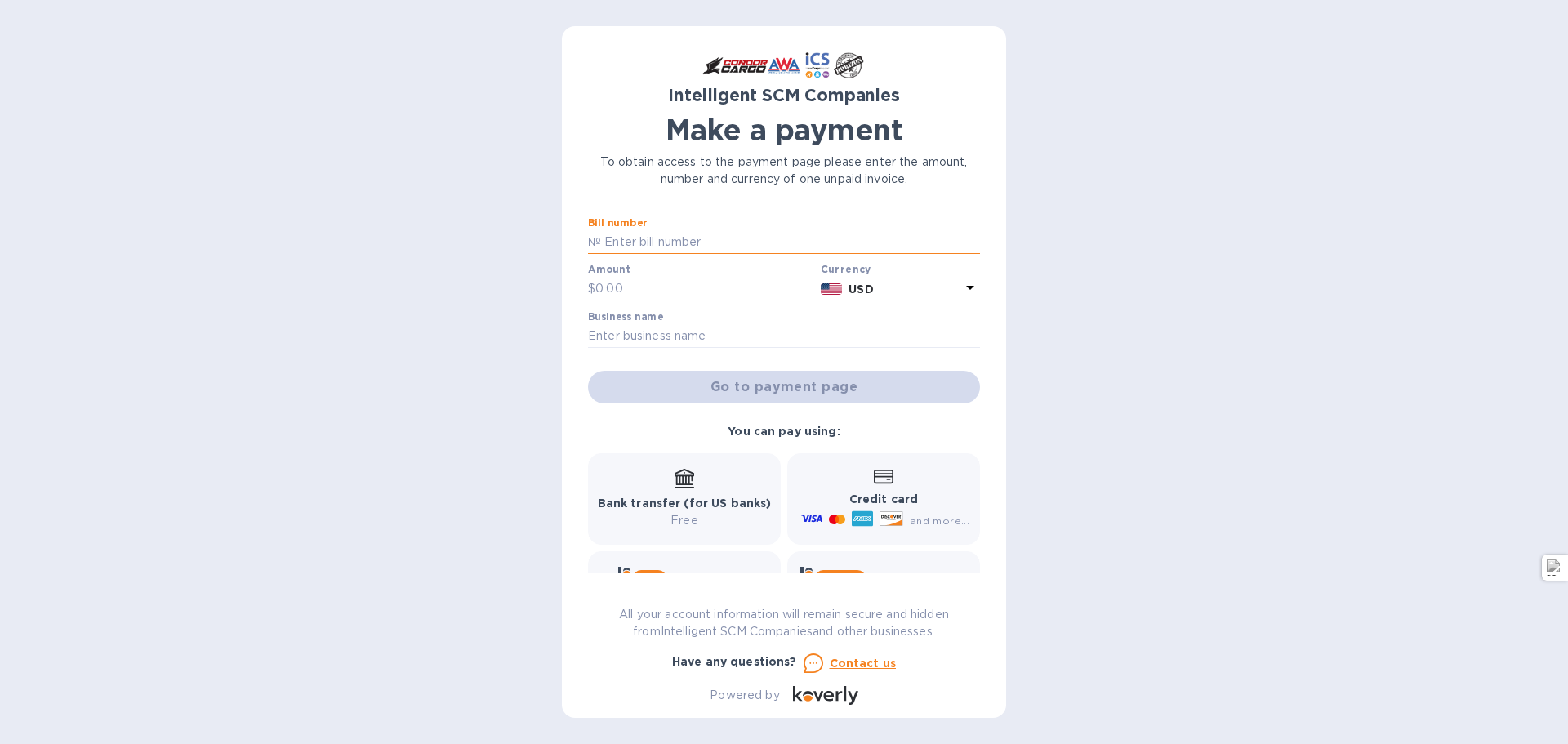 click at bounding box center (791, 243) 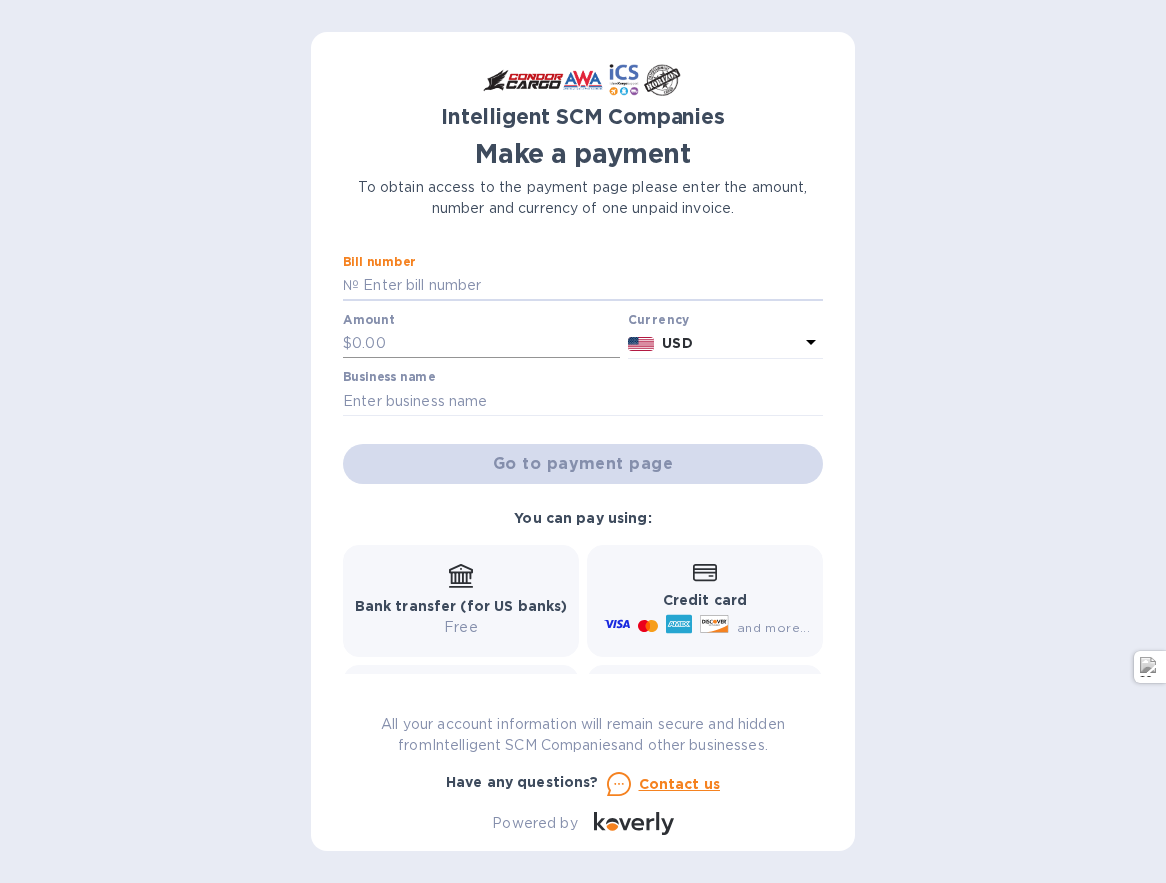 paste on "[SSN]" 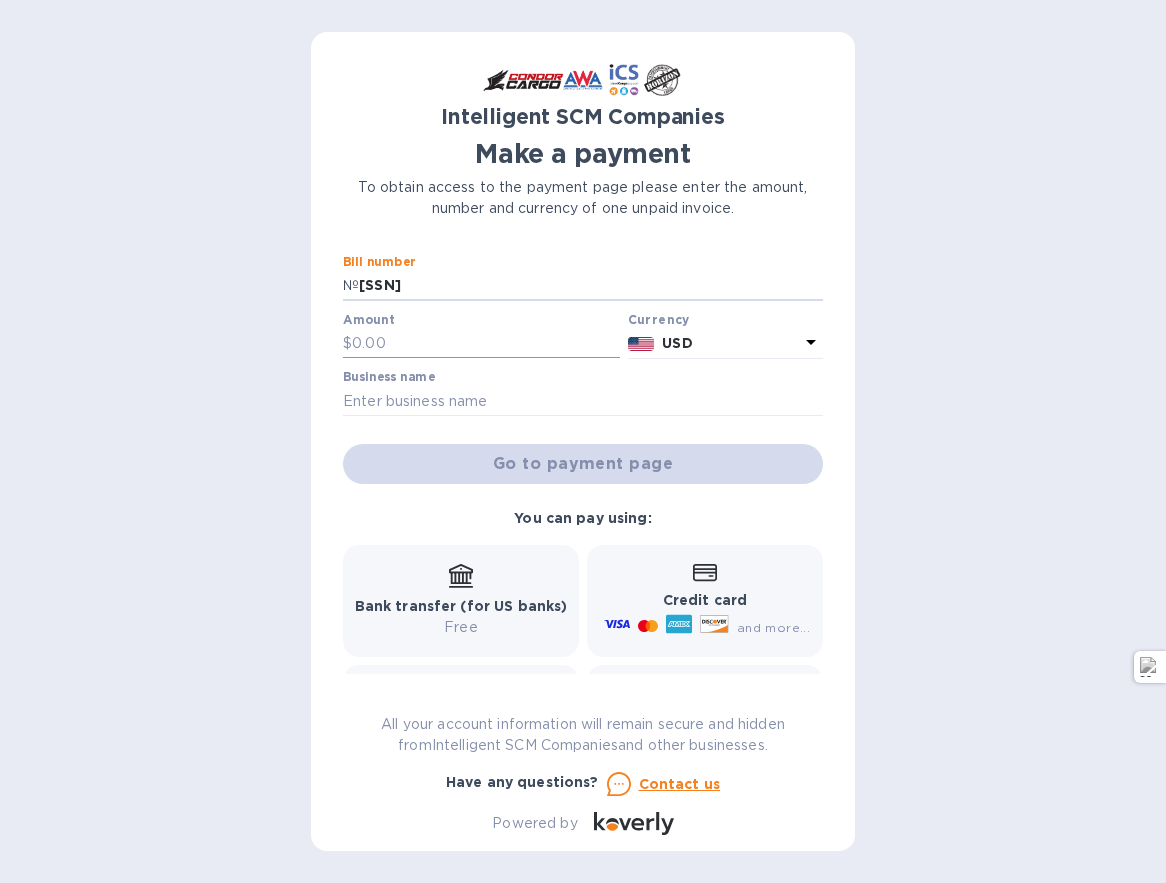 type on "[SSN]" 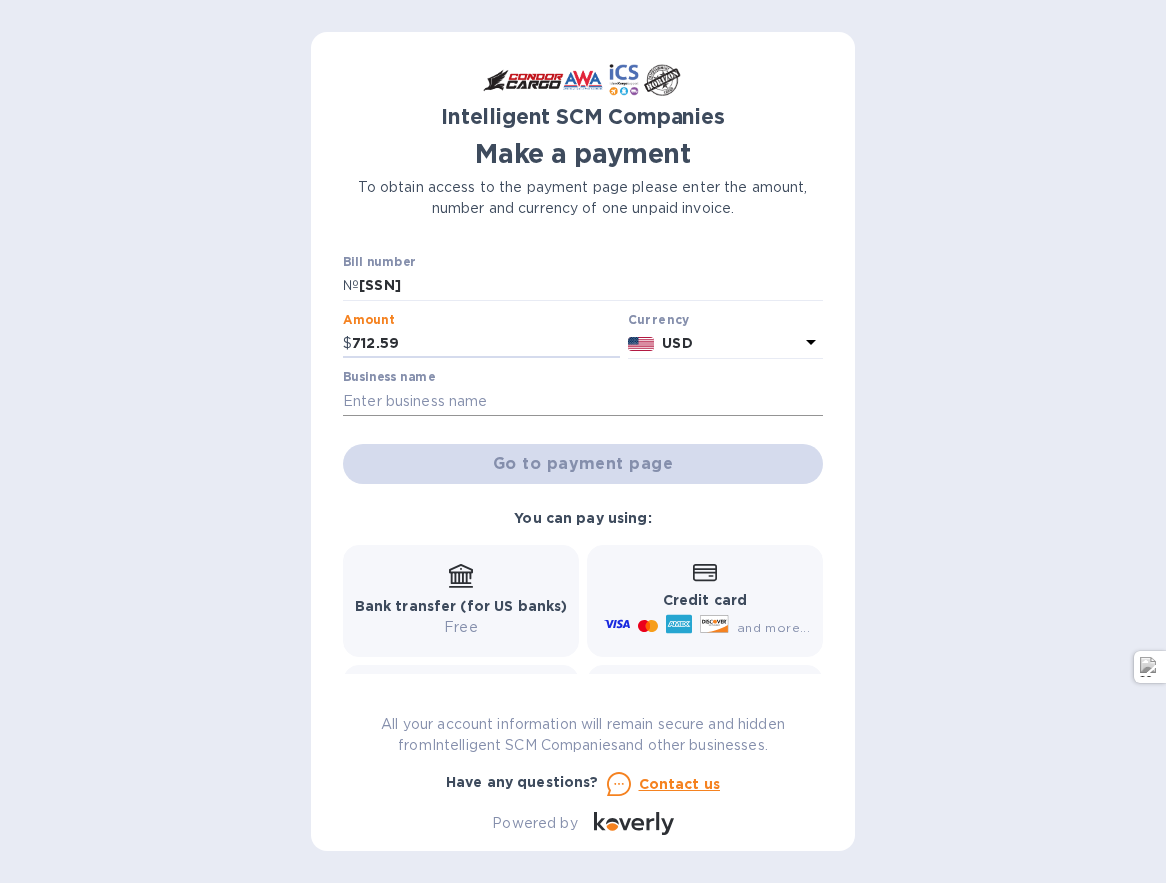 type on "712.59" 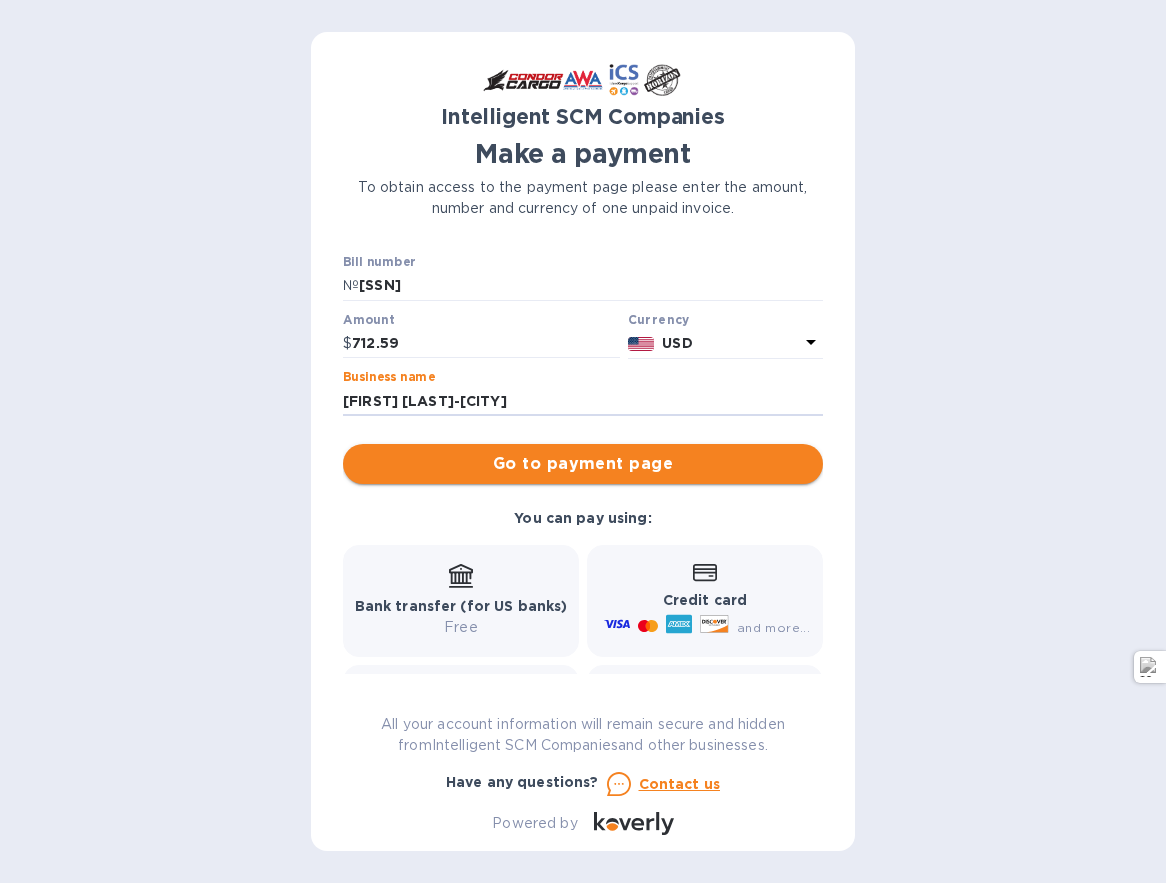 type on "[FIRST] [LAST]-[CITY]" 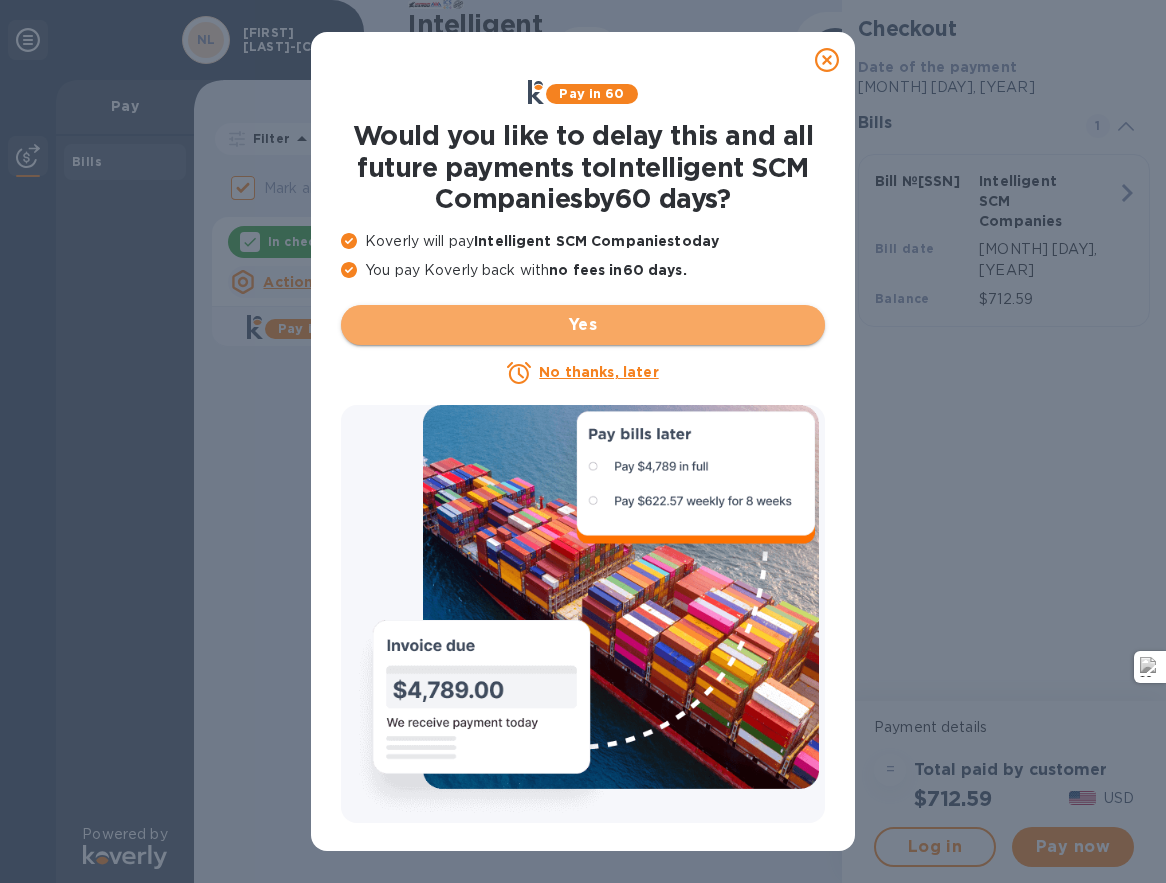 click on "Yes" at bounding box center (583, 325) 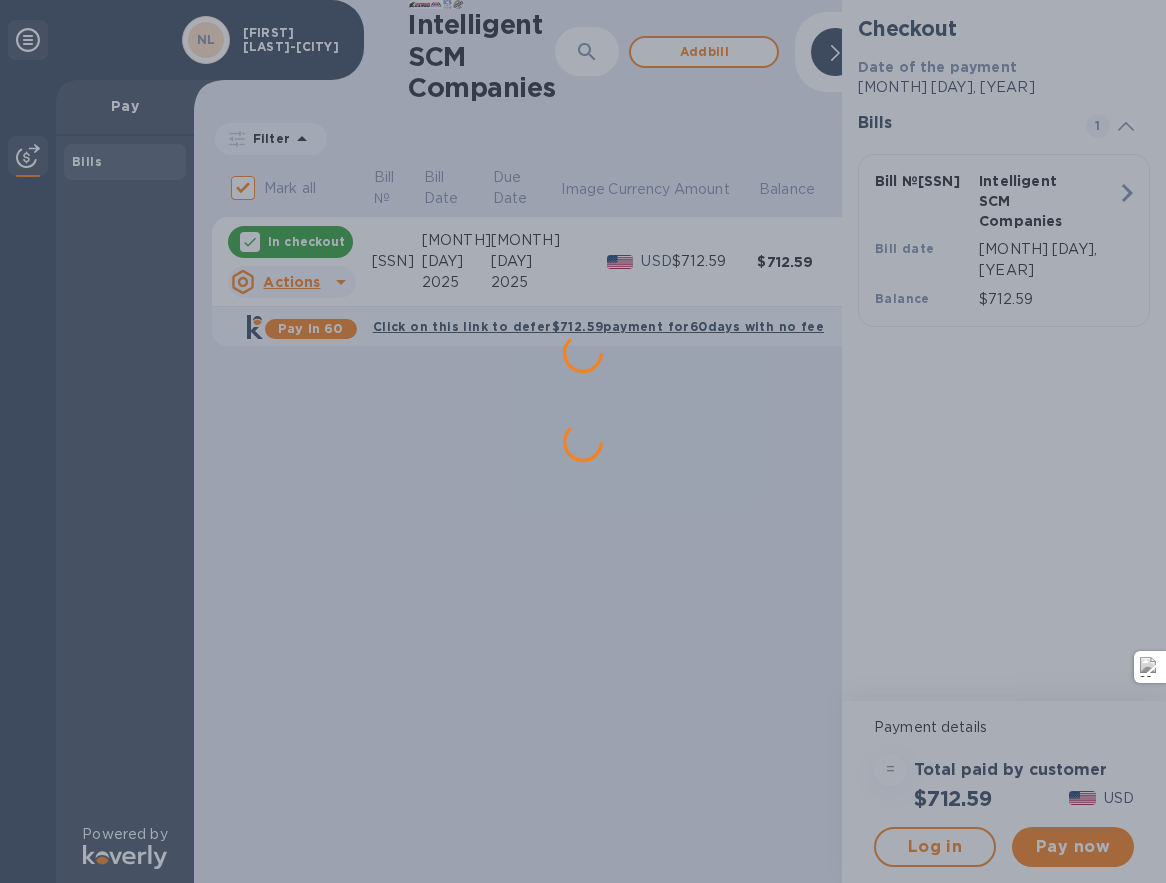 scroll, scrollTop: 0, scrollLeft: 0, axis: both 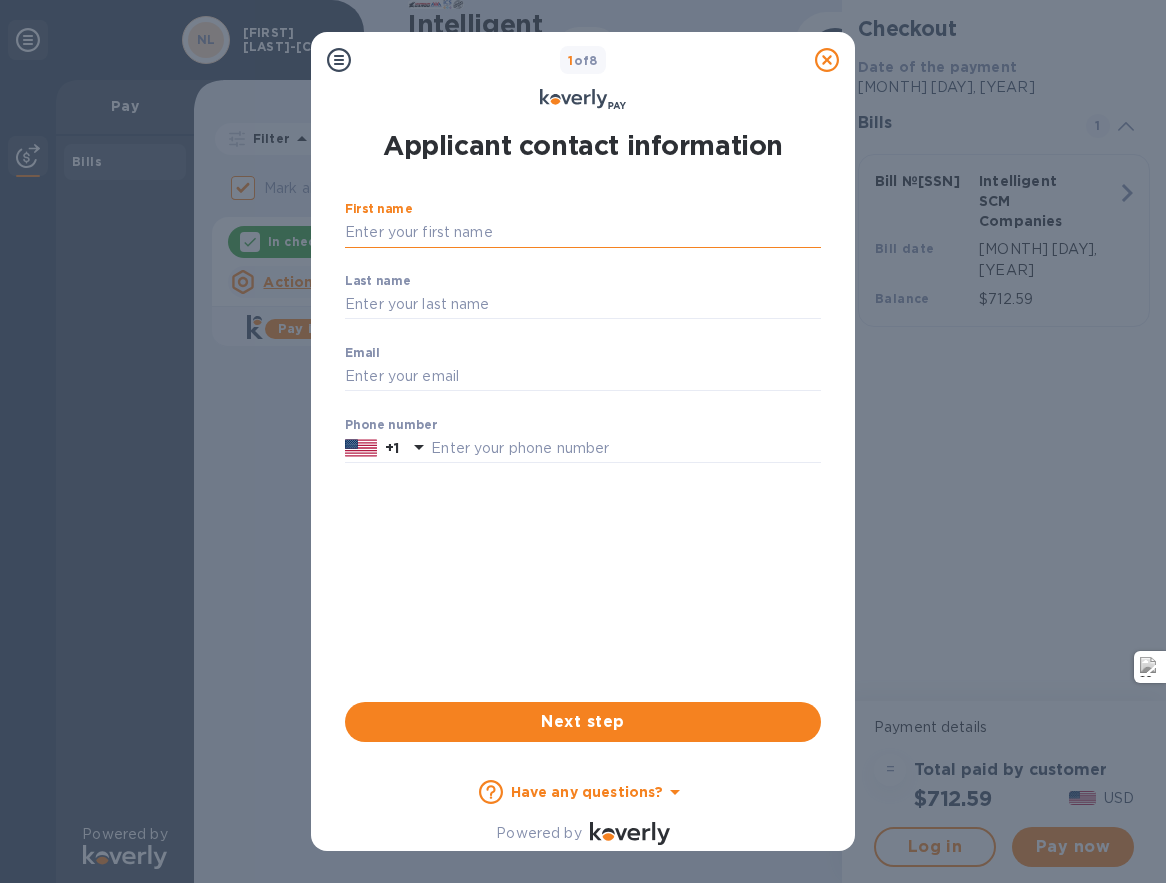 click on "First name" at bounding box center [583, 233] 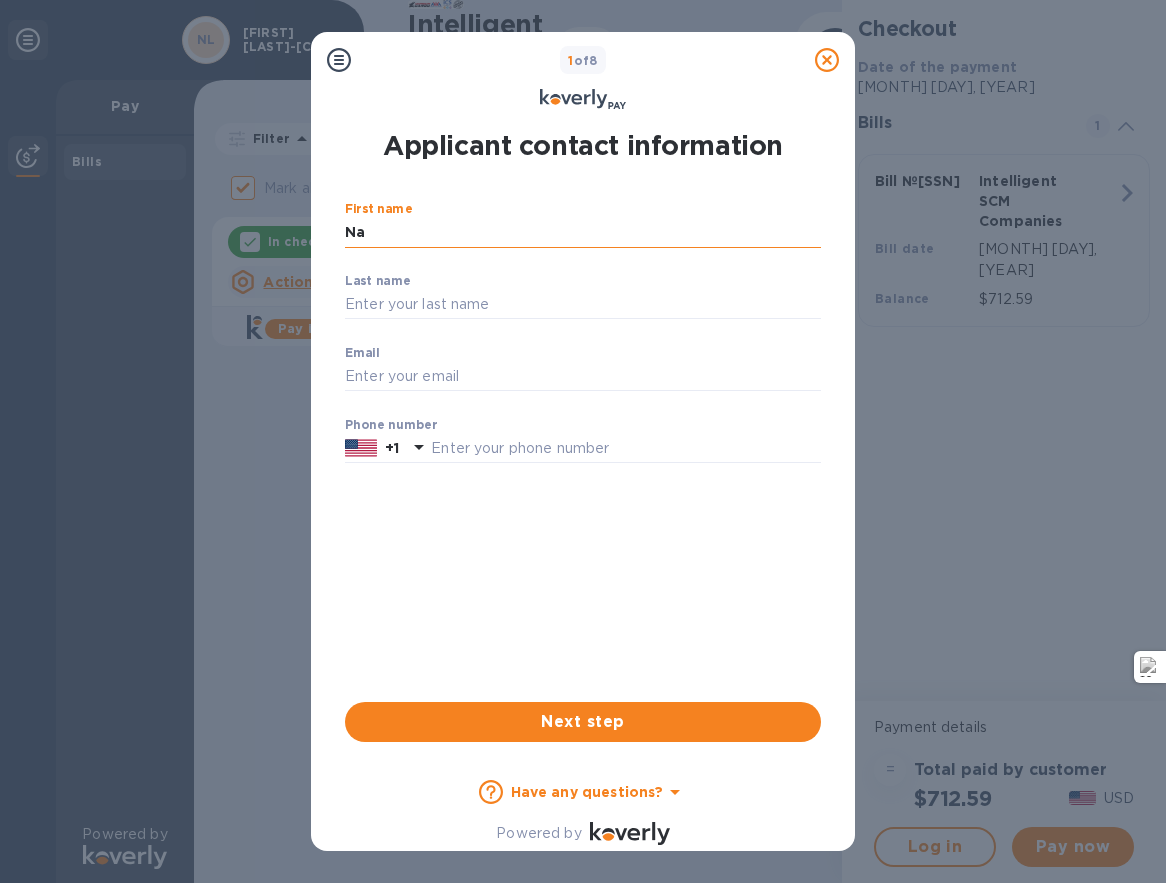 type on "N" 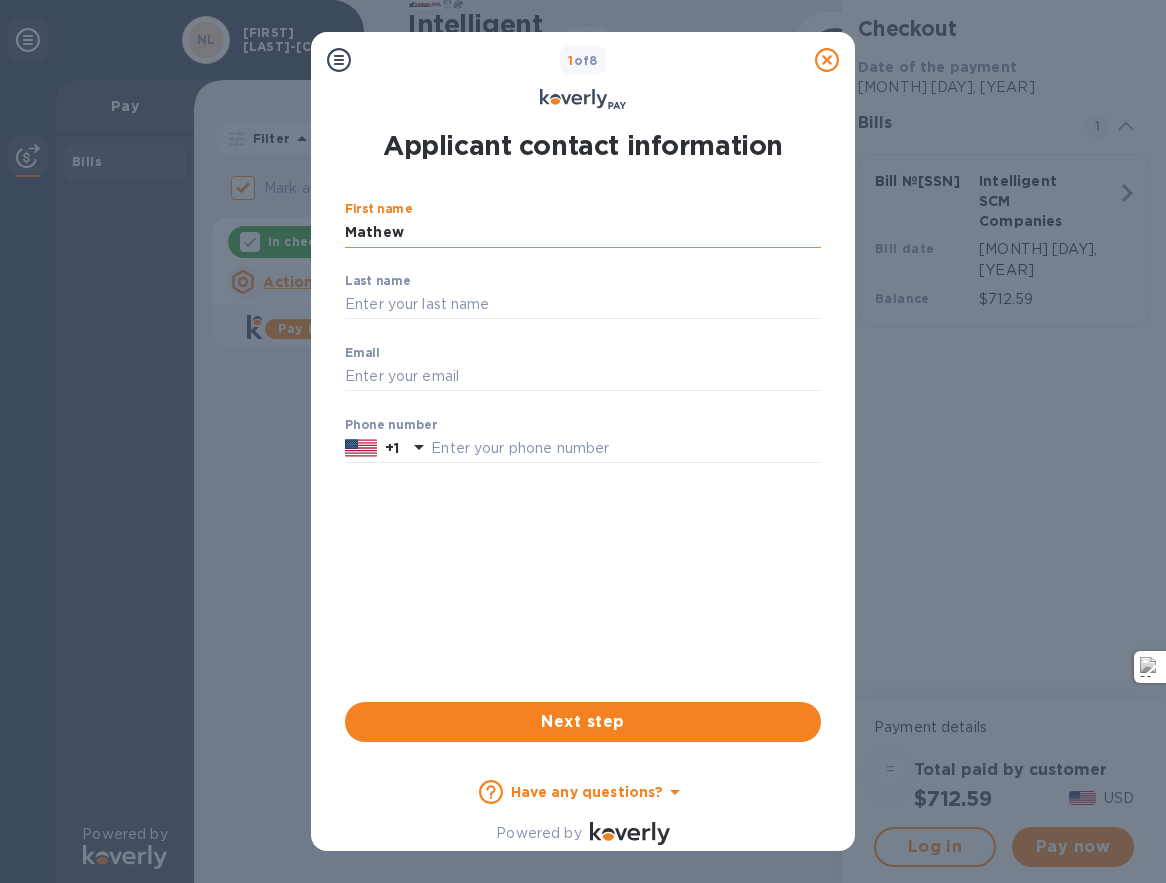 type on "Mathew" 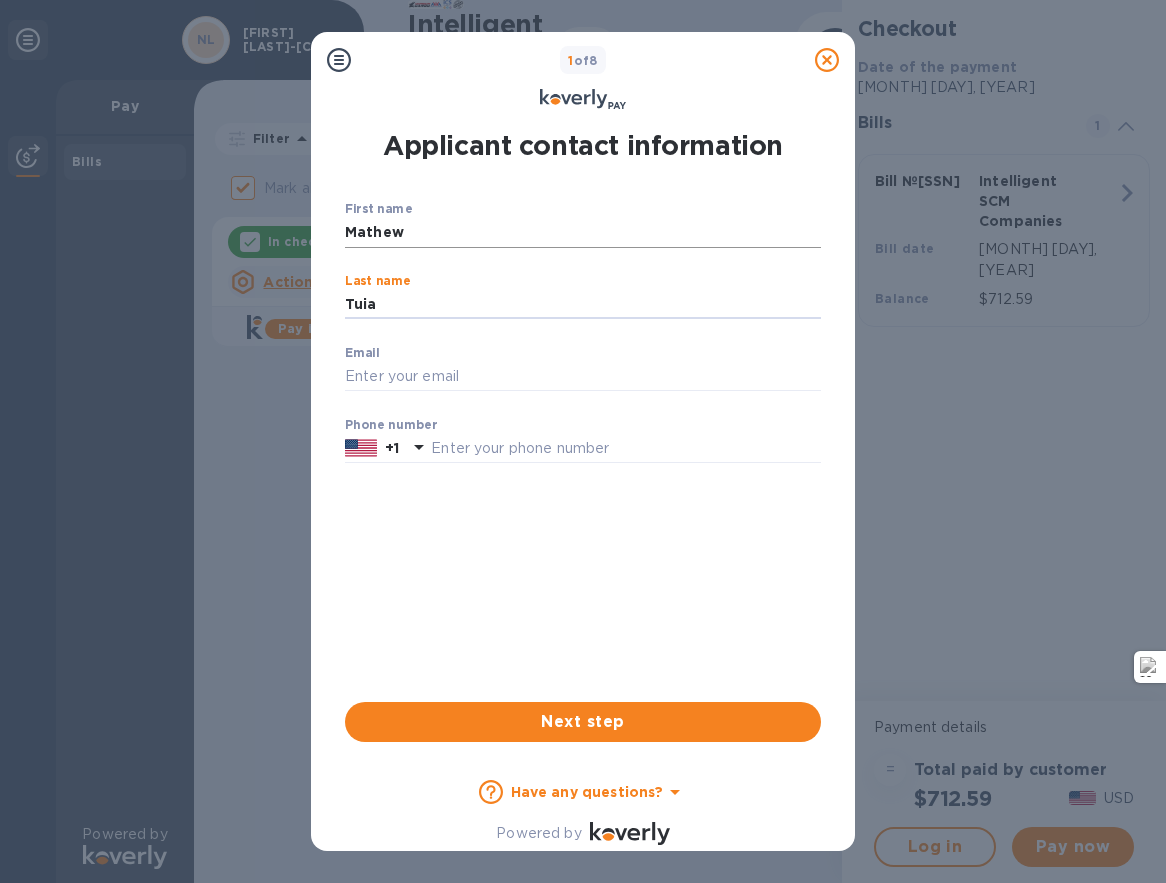 type on "Tuia" 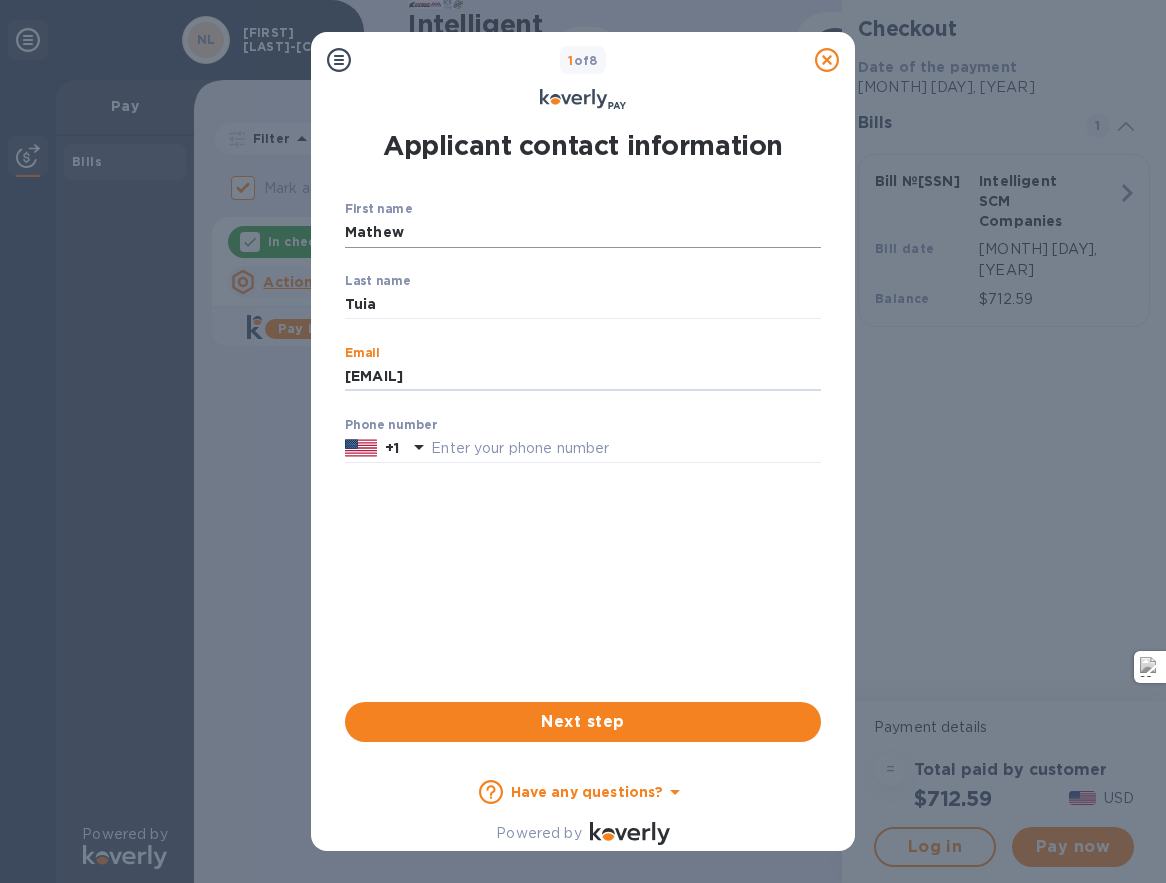 type on "[EMAIL]" 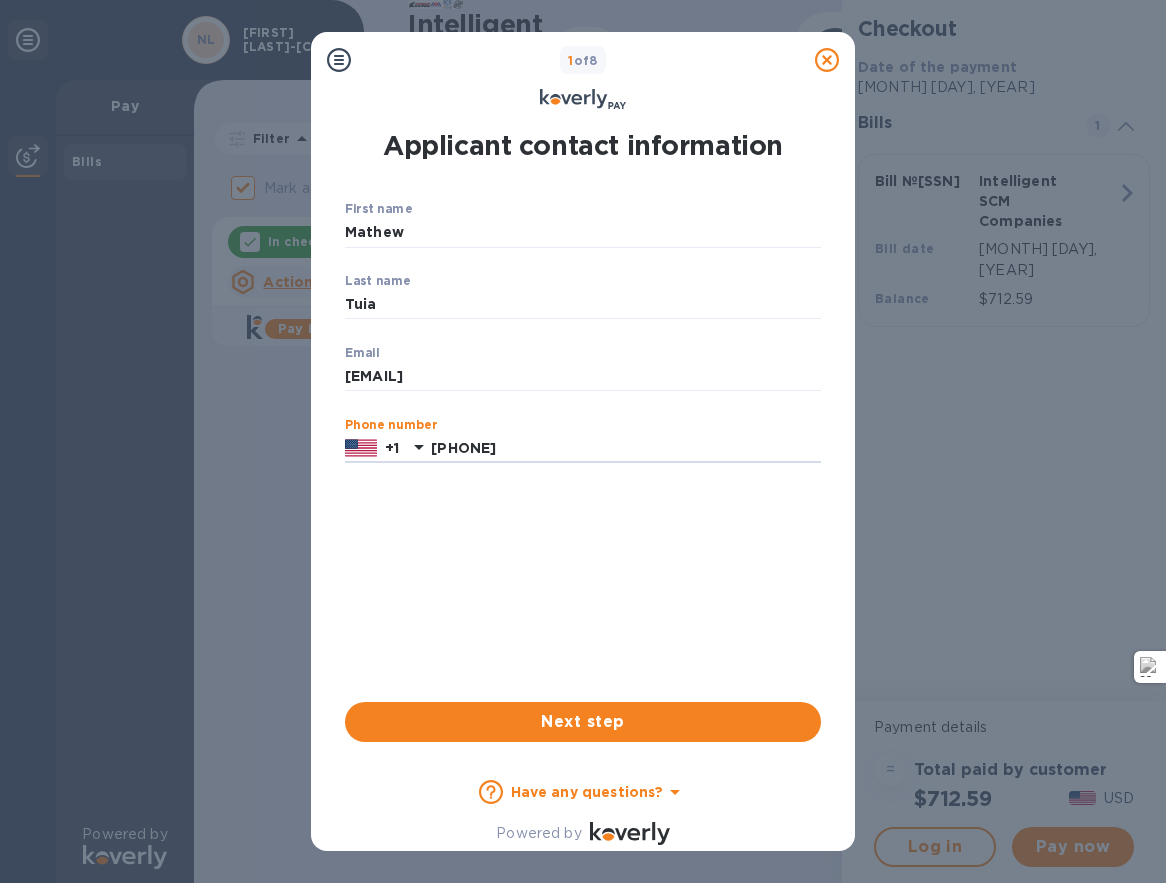 type on "[PHONE]" 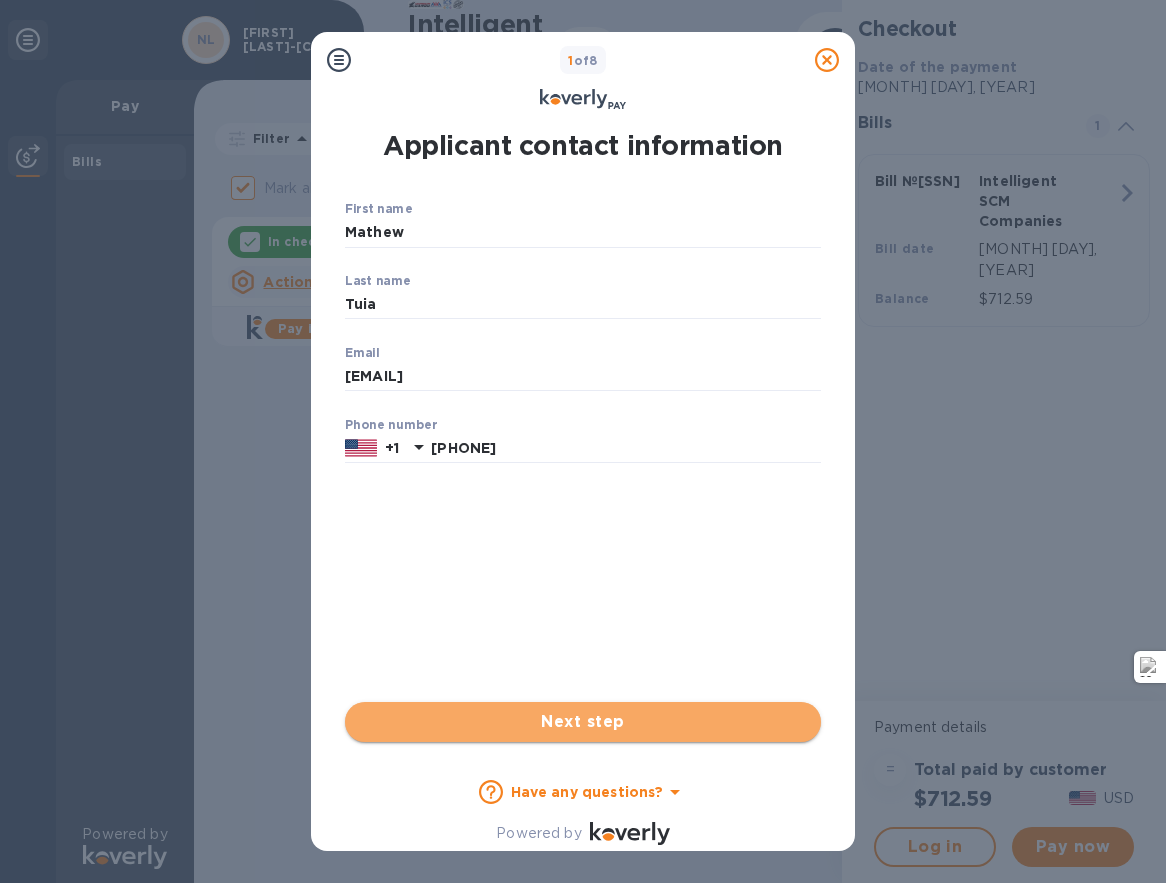 click on "Next step" at bounding box center (583, 722) 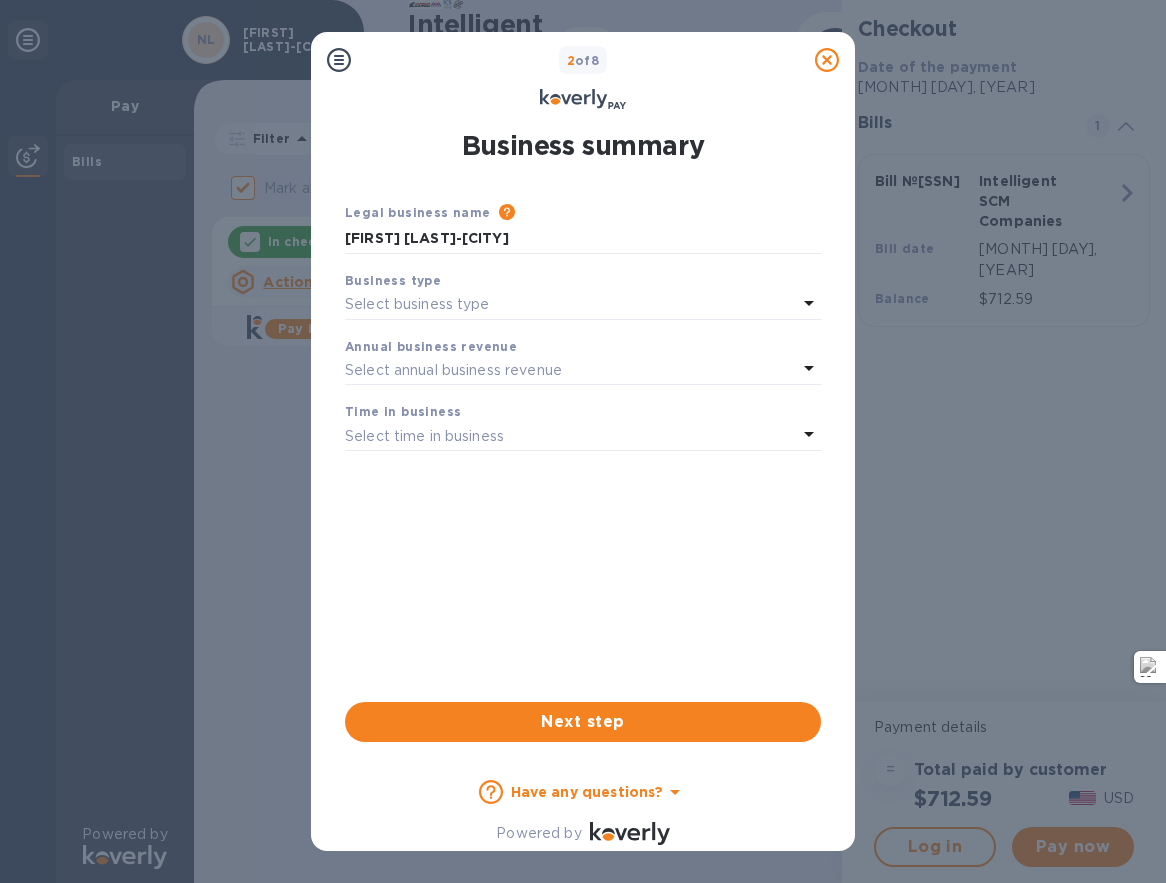 click on "Select business type" at bounding box center [571, 305] 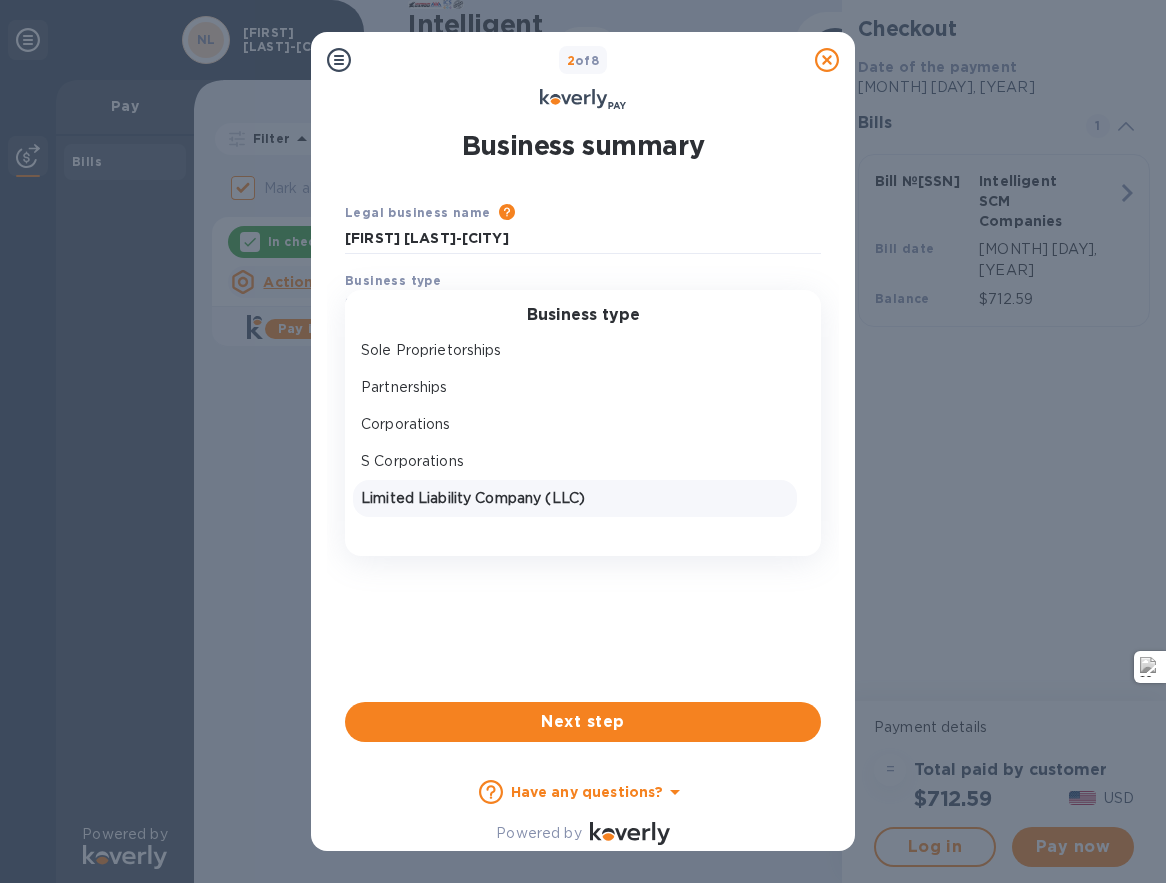 click on "Limited Liability Company (LLC)" at bounding box center (575, 498) 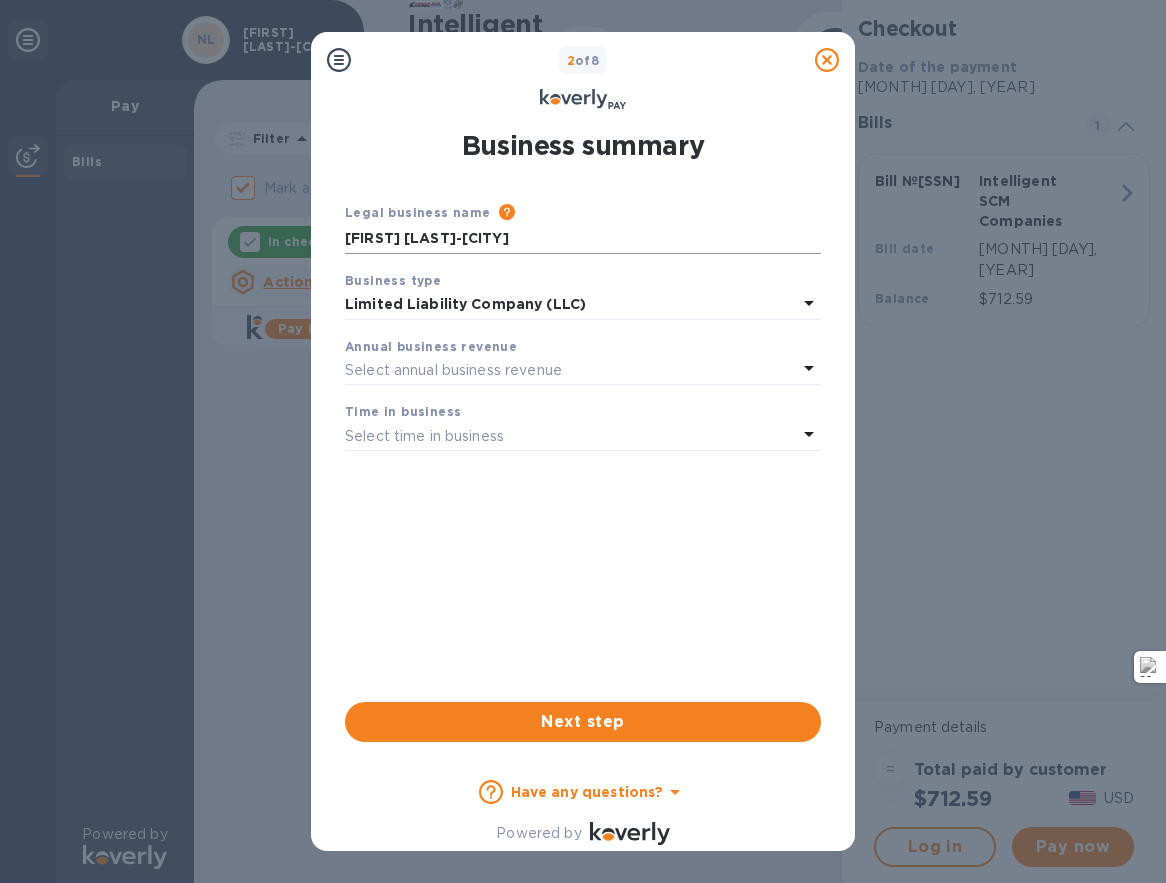 click on "[FIRST] [LAST]-[CITY]" at bounding box center [583, 239] 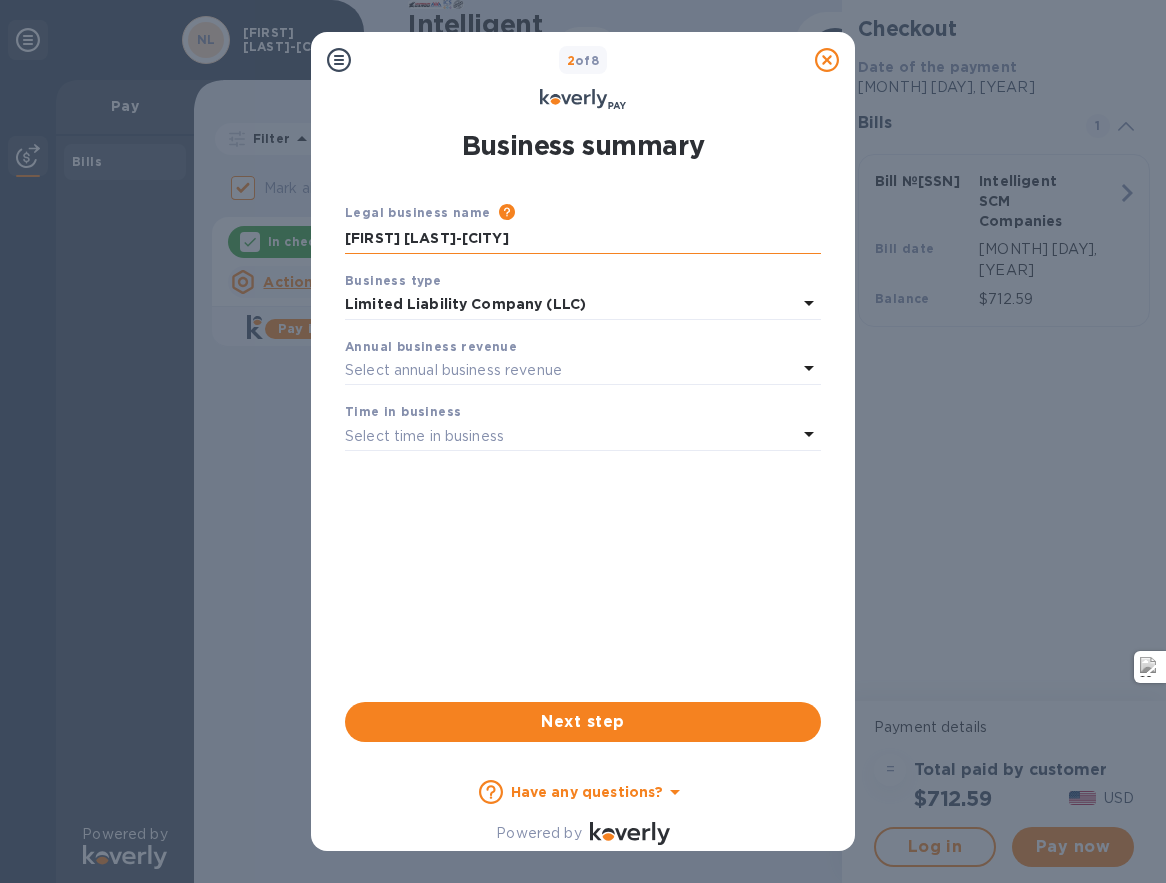 click on "[FIRST] [LAST]-[CITY]" at bounding box center [583, 239] 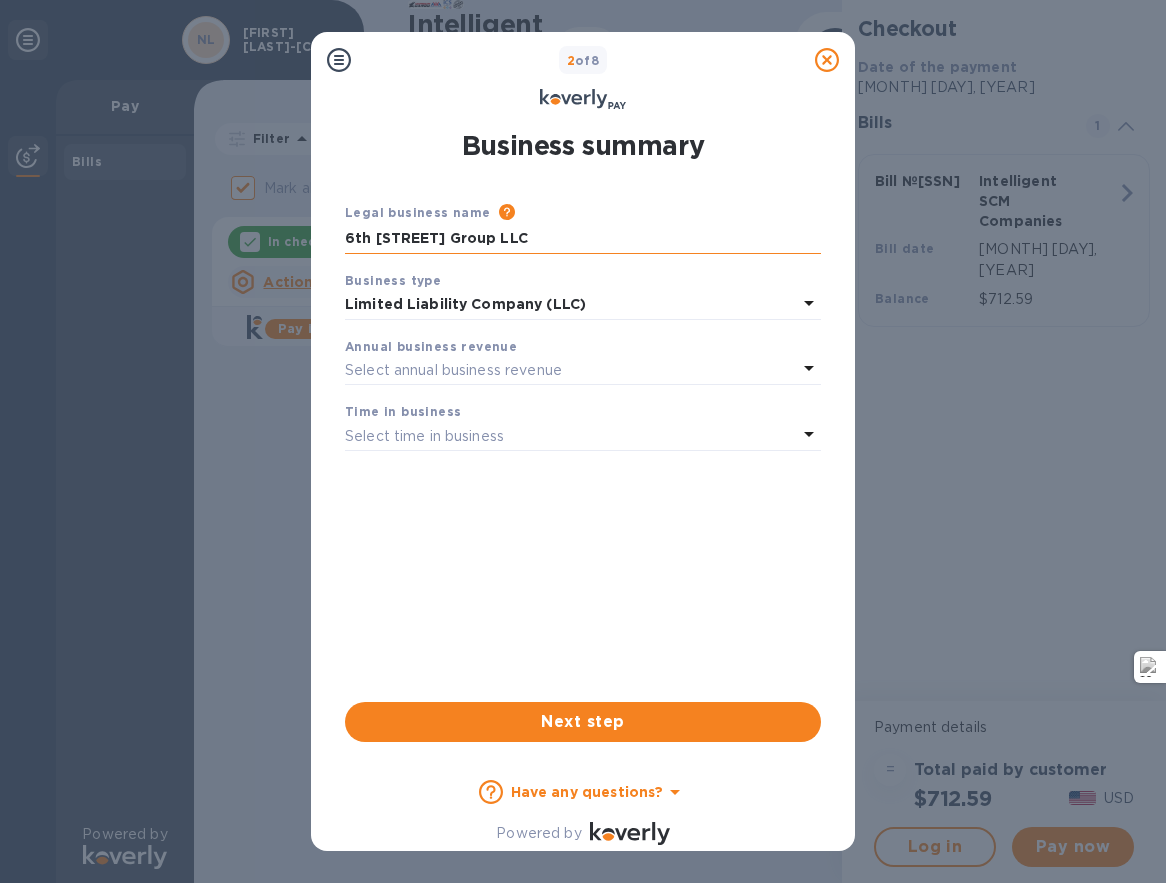 click on "6th [STREET] Group LLC" at bounding box center (583, 239) 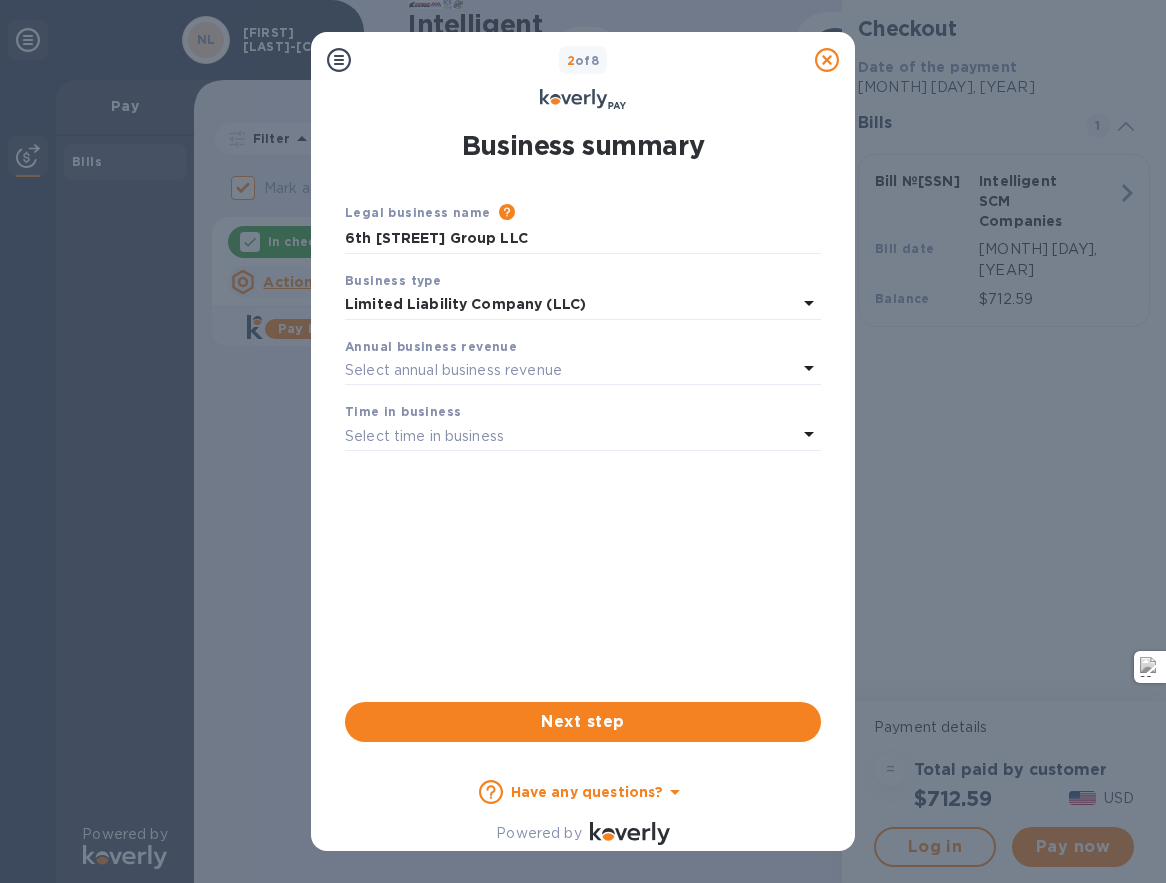 click on "Select annual business revenue" at bounding box center [453, 370] 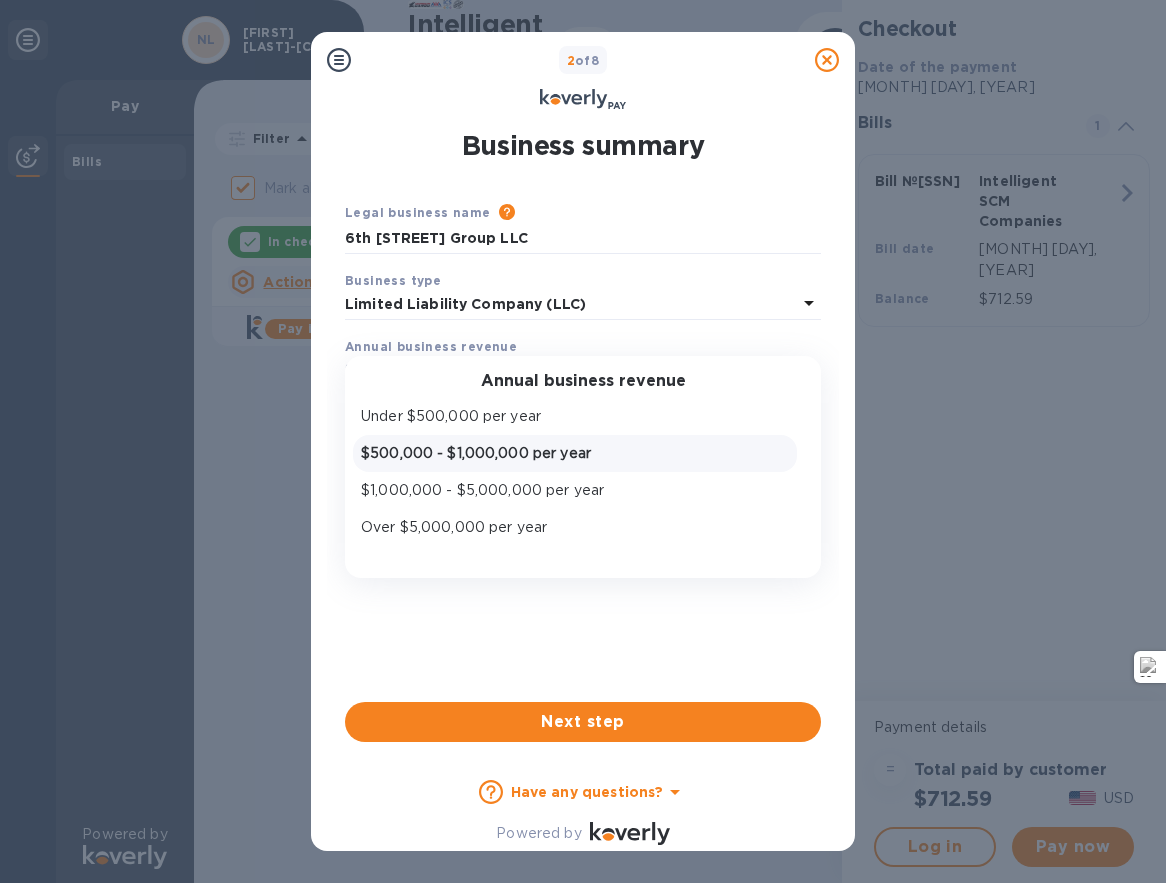 click on "$500,000 - $1,000,000 per year" at bounding box center [575, 453] 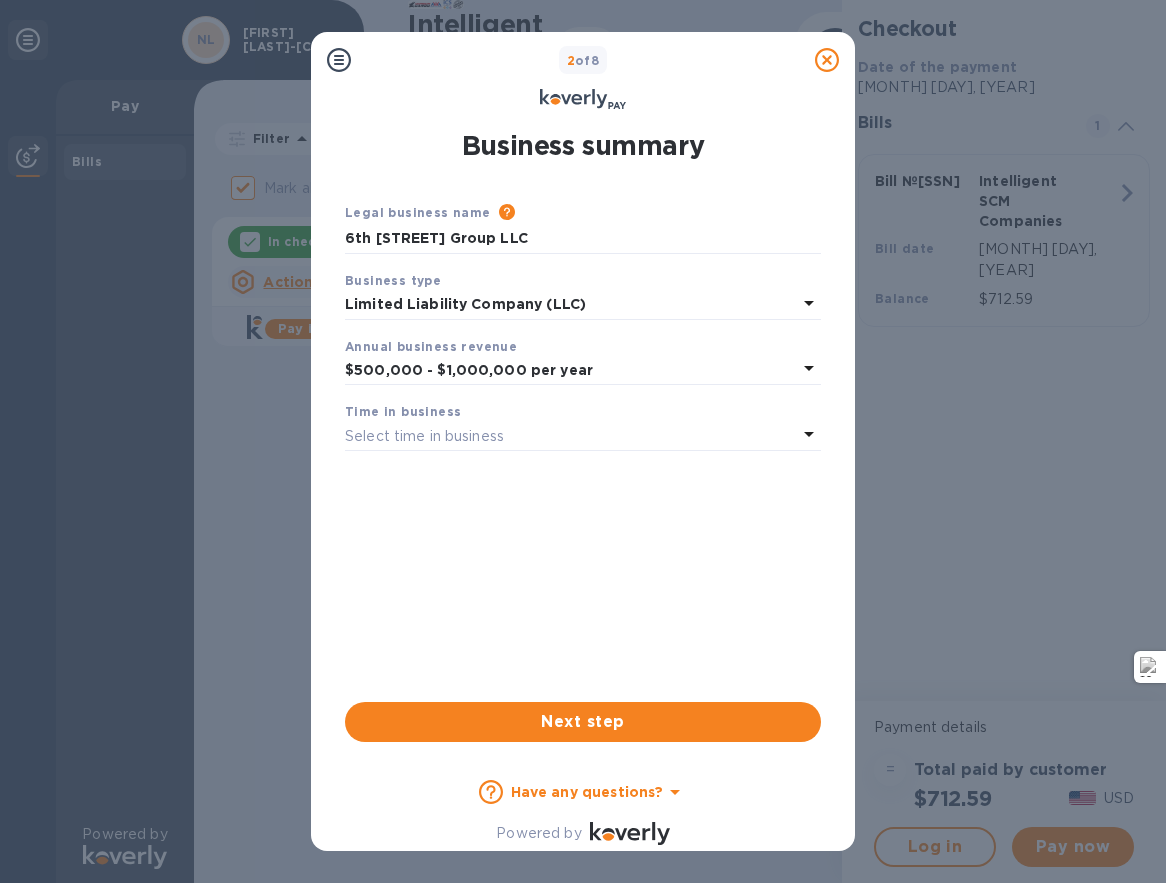 click on "Select time in business" at bounding box center (424, 436) 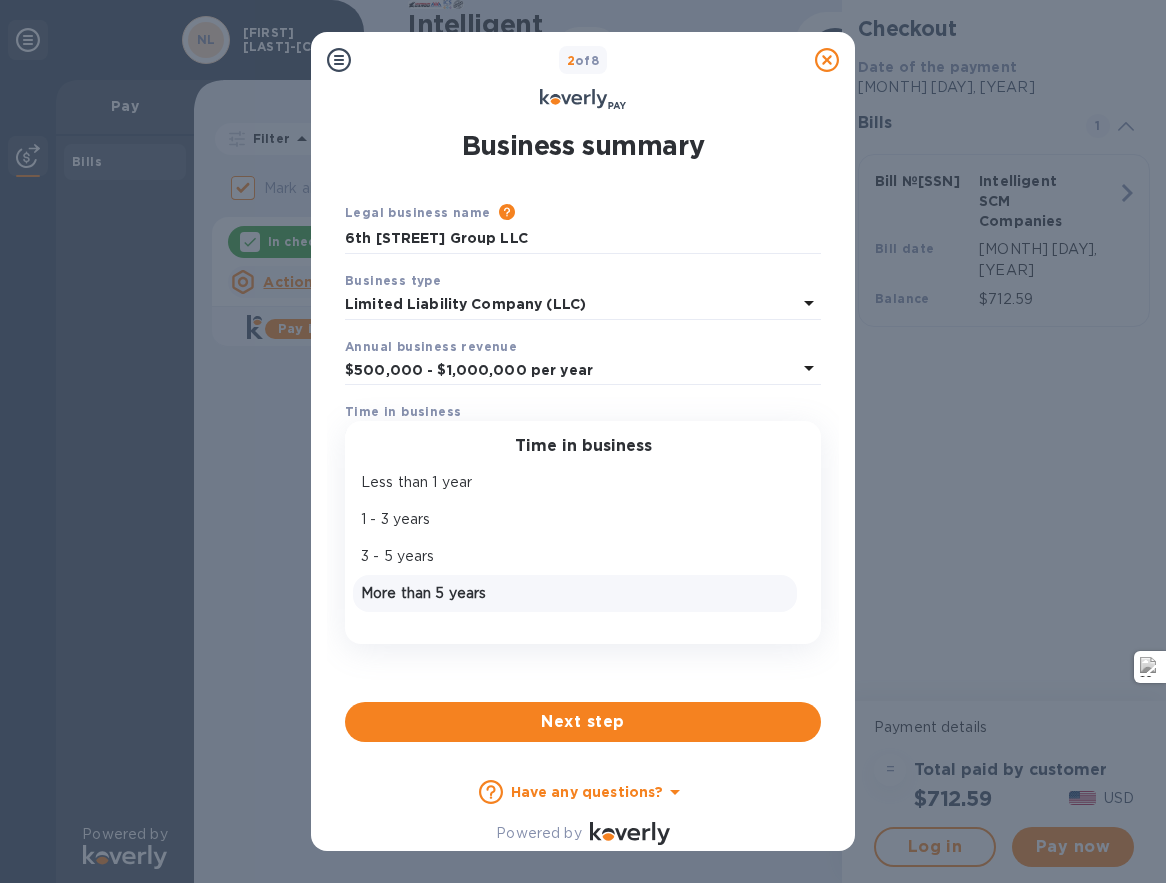 click on "More than 5 years" at bounding box center [575, 593] 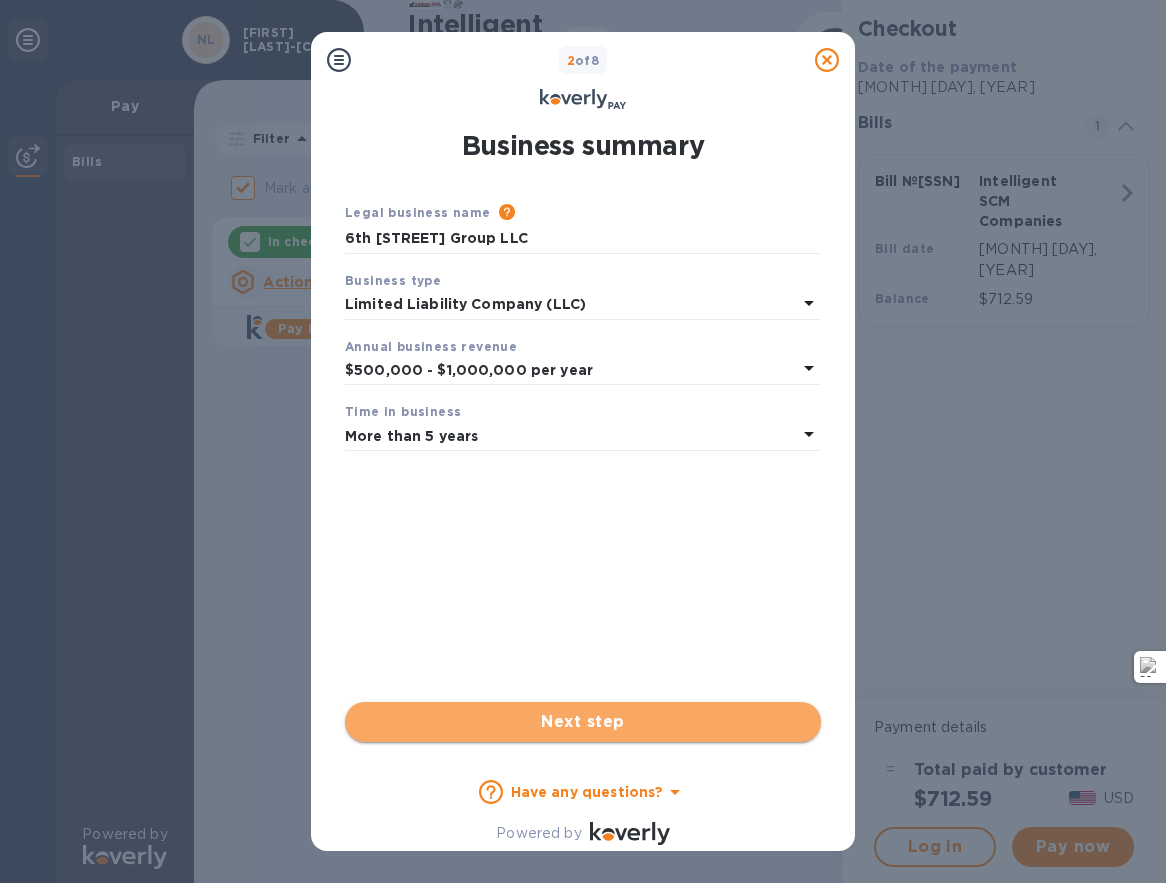 click on "Next step" at bounding box center (583, 722) 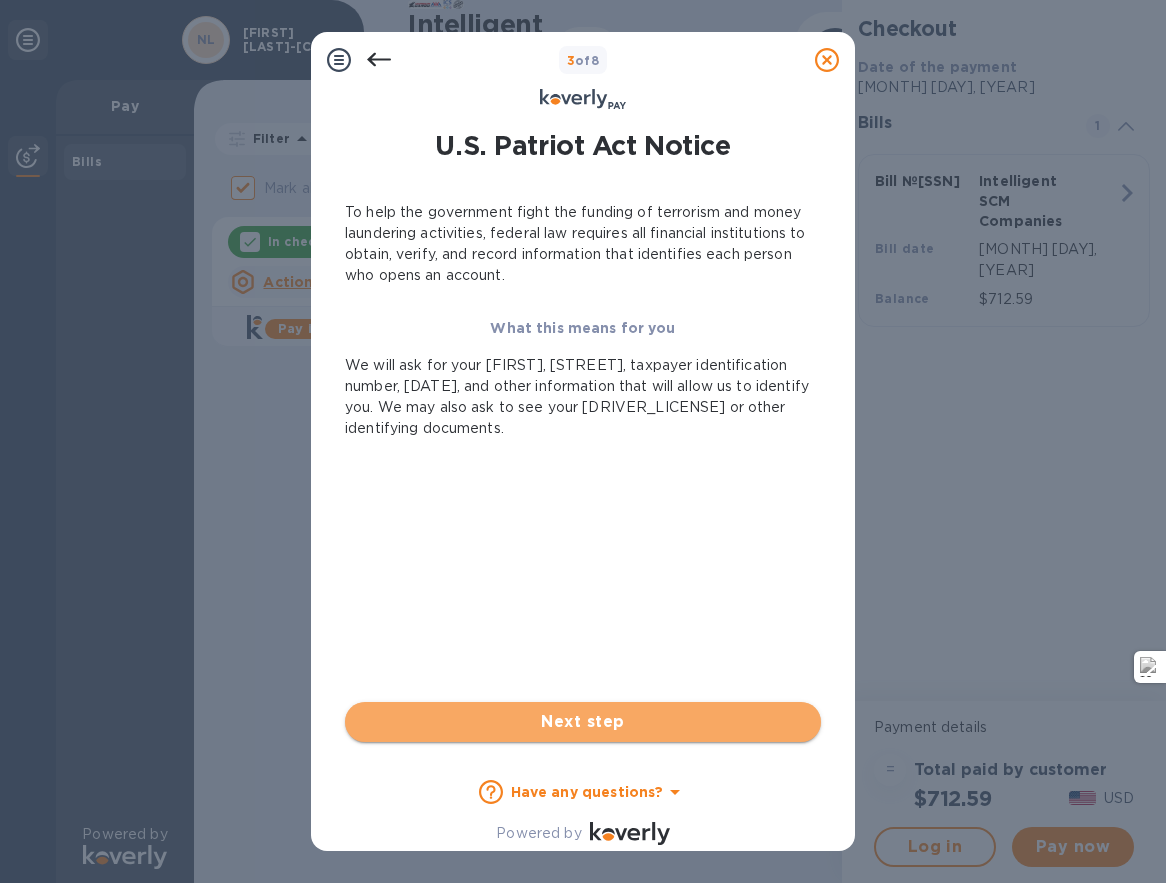 click on "Next step" at bounding box center [583, 722] 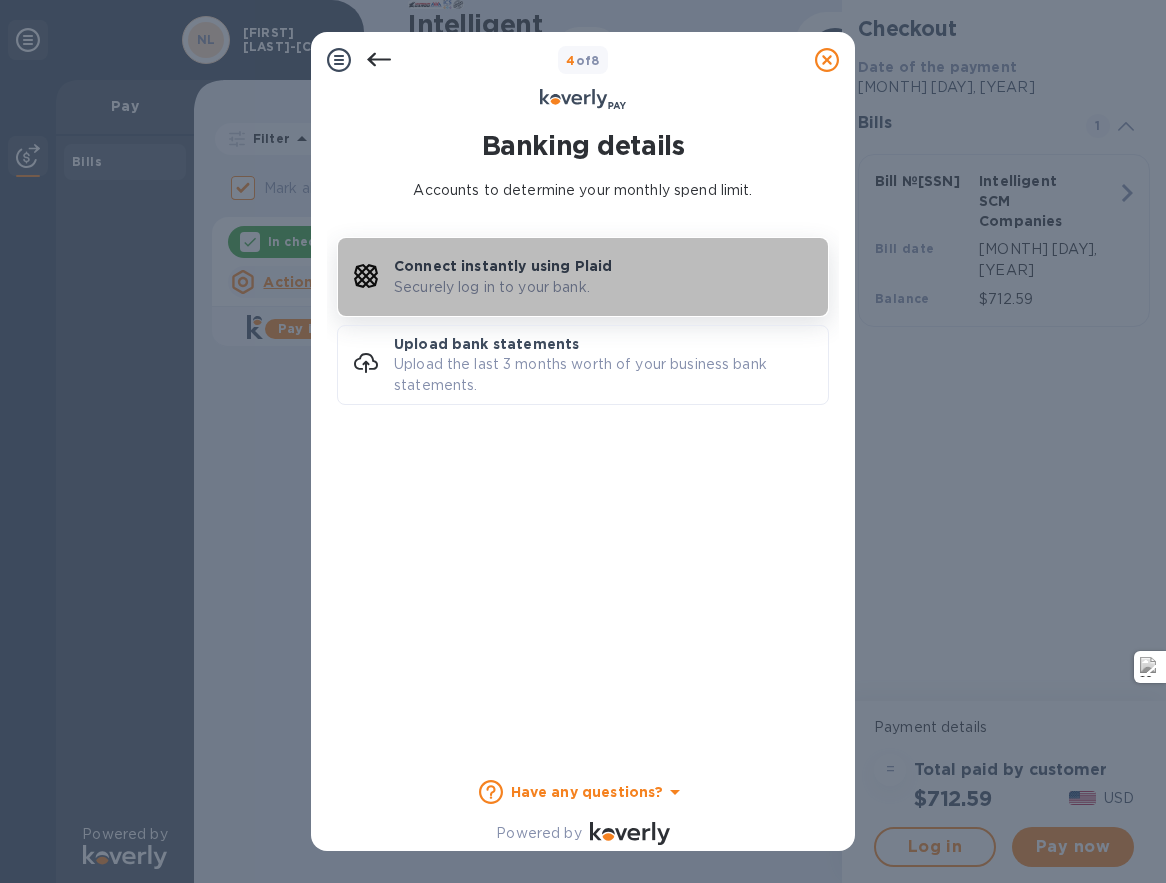 click on "Connect instantly using Plaid Securely log in to your bank." at bounding box center [611, 276] 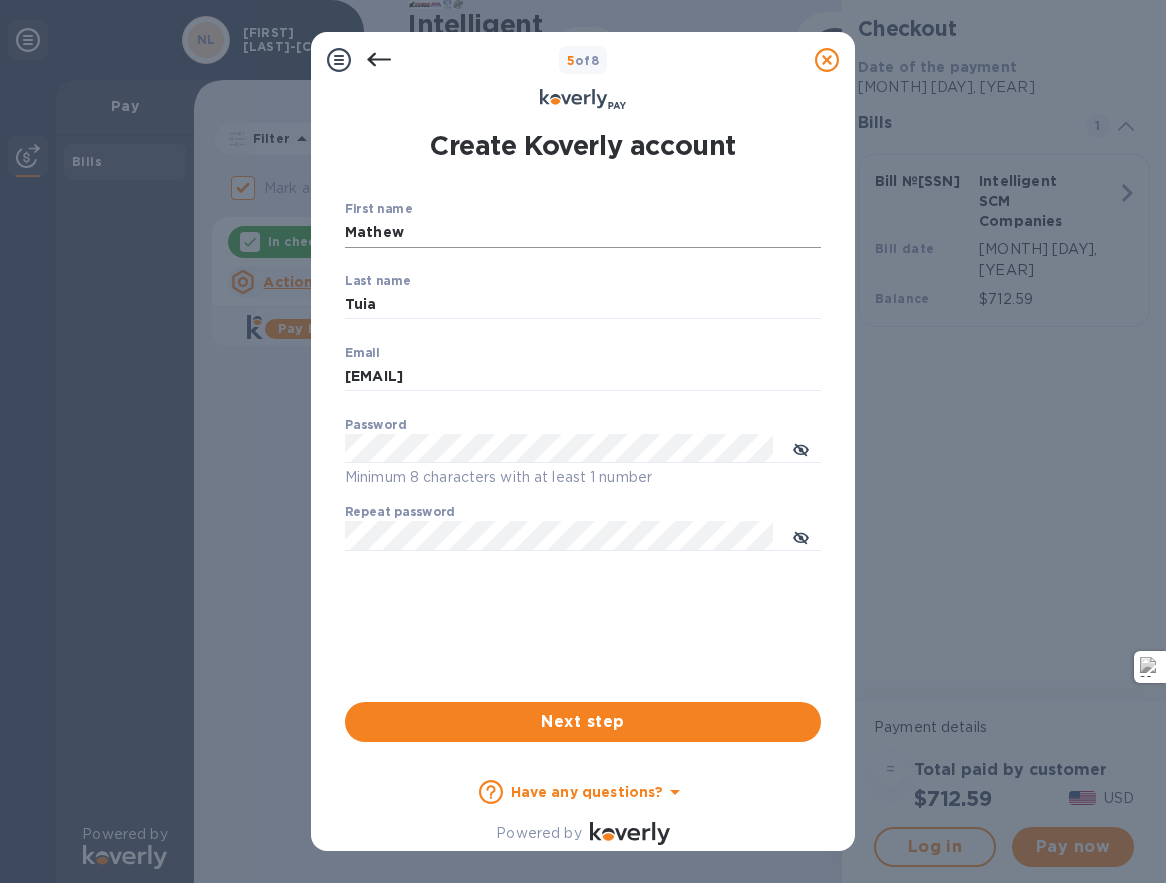 click on "Mathew" at bounding box center [583, 233] 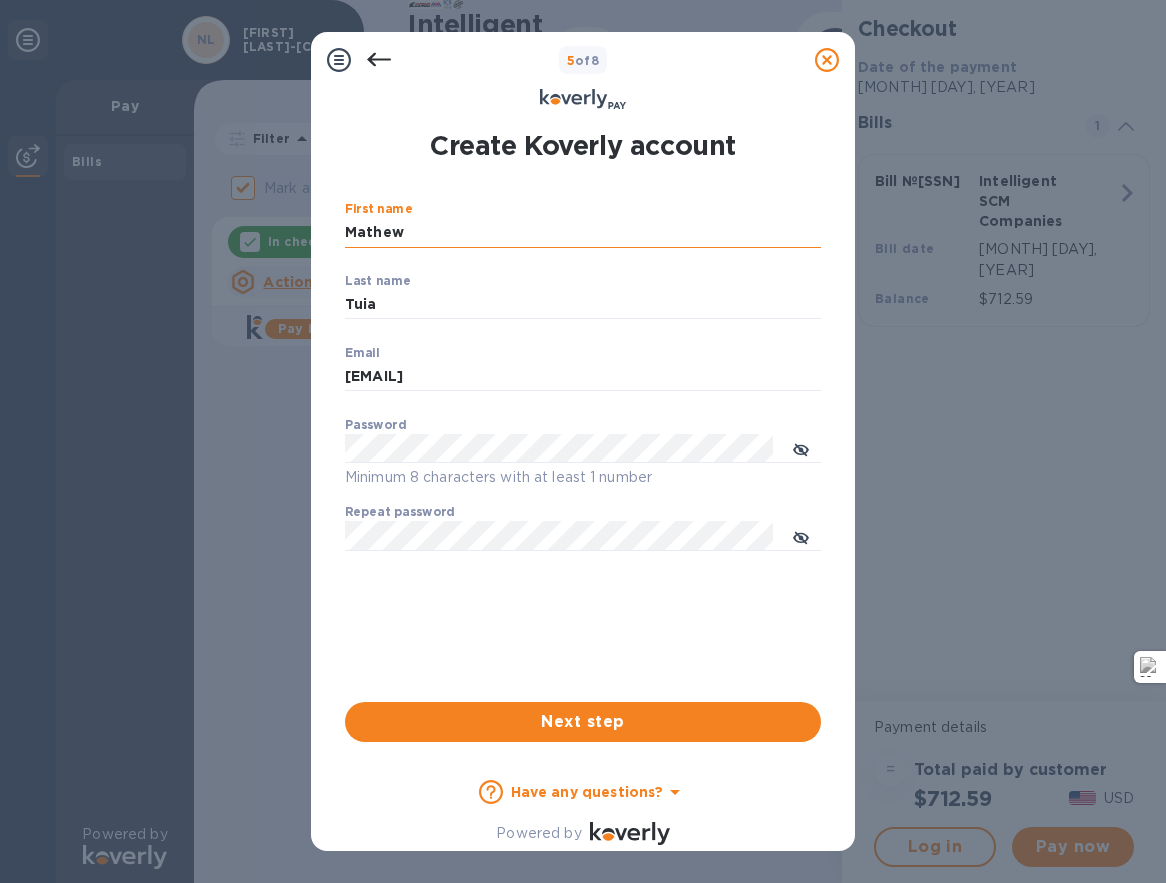 click on "Mathew" at bounding box center (583, 233) 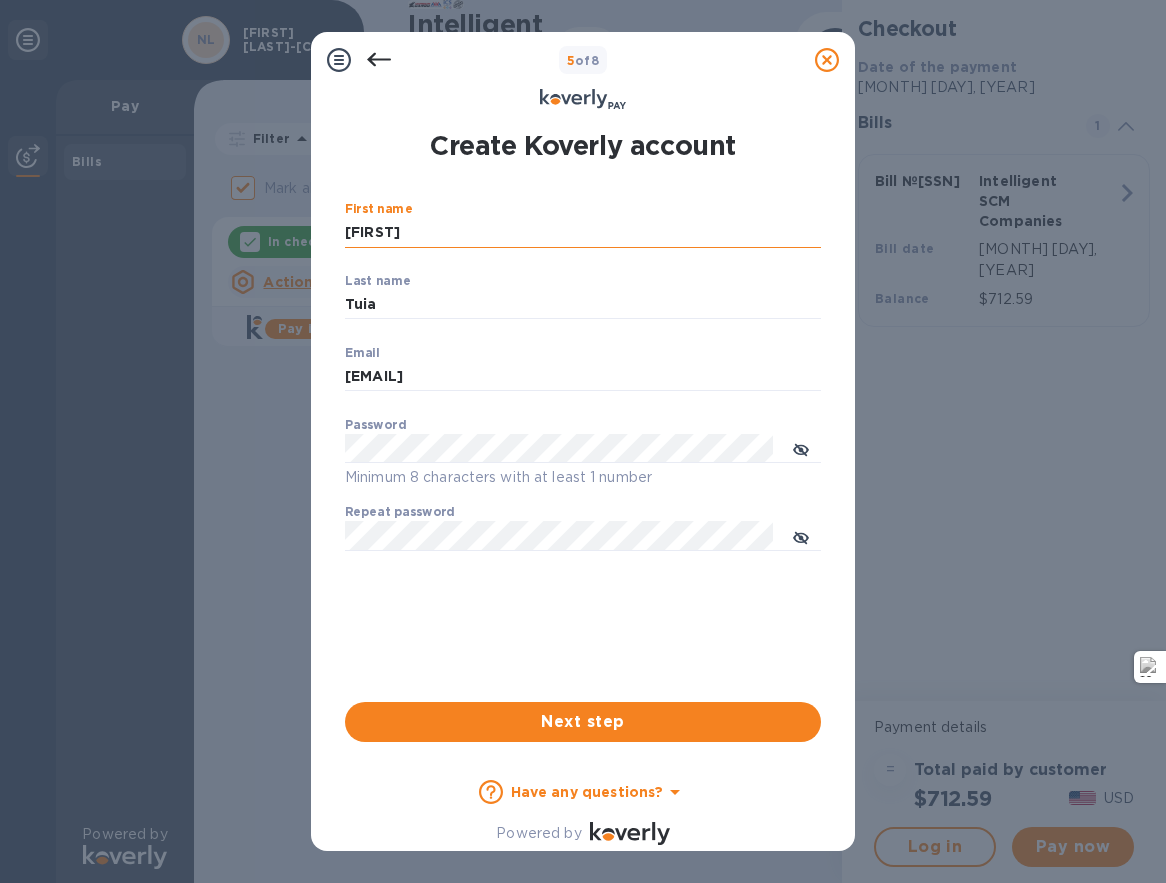 type on "[FIRST]" 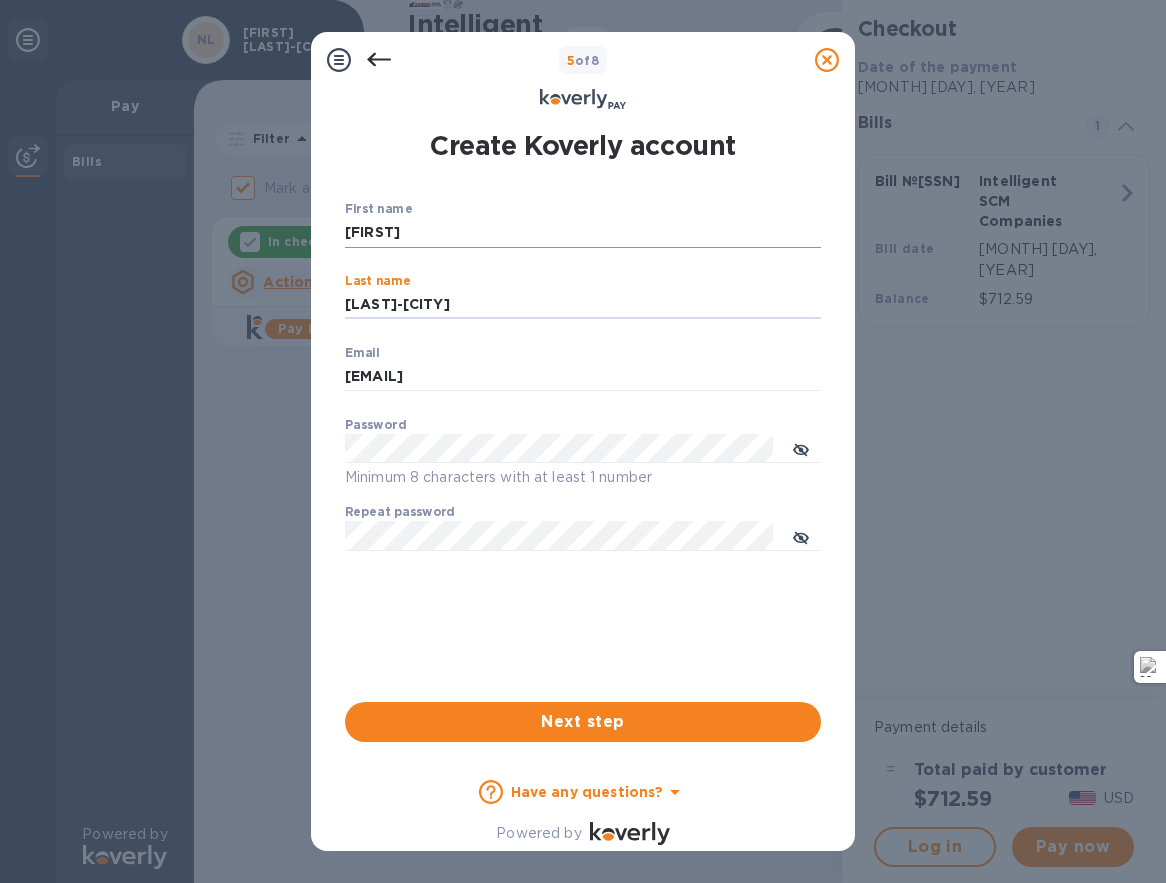 type on "[LAST]-[CITY]" 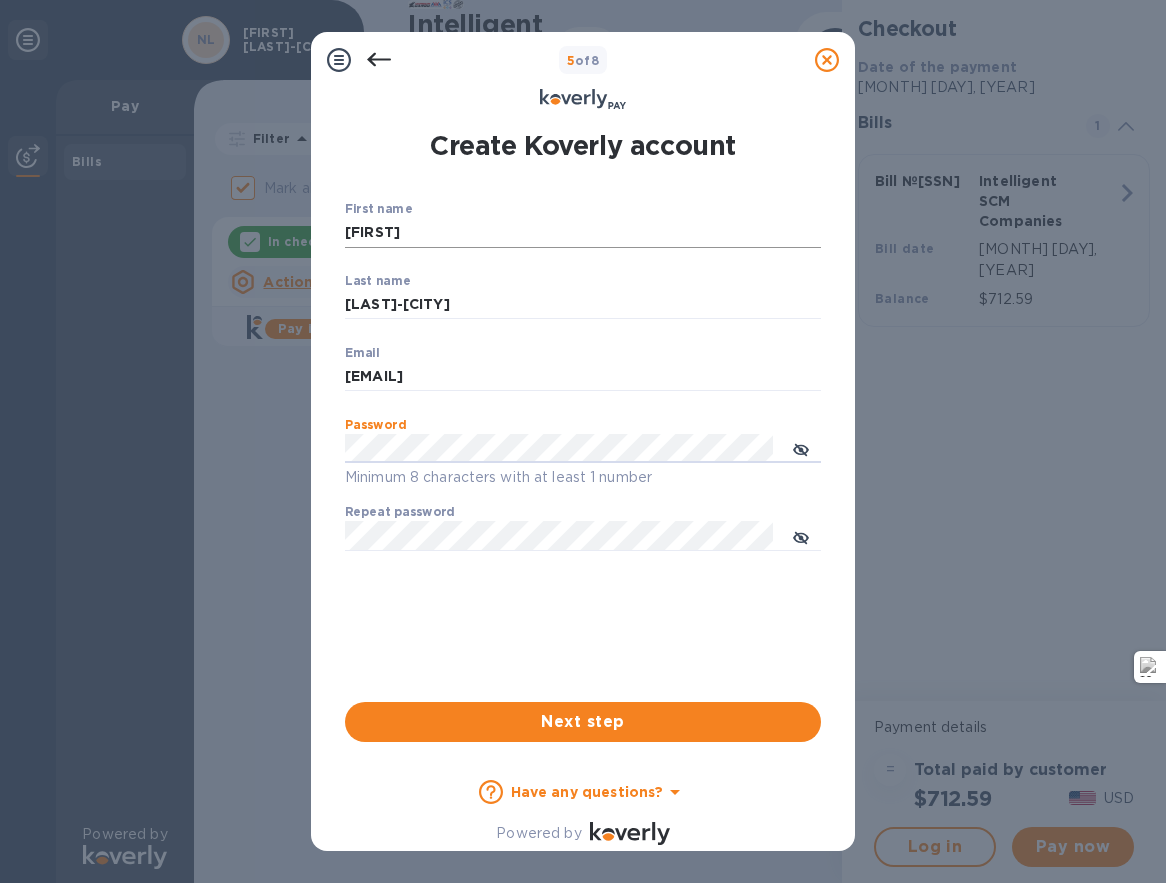 type 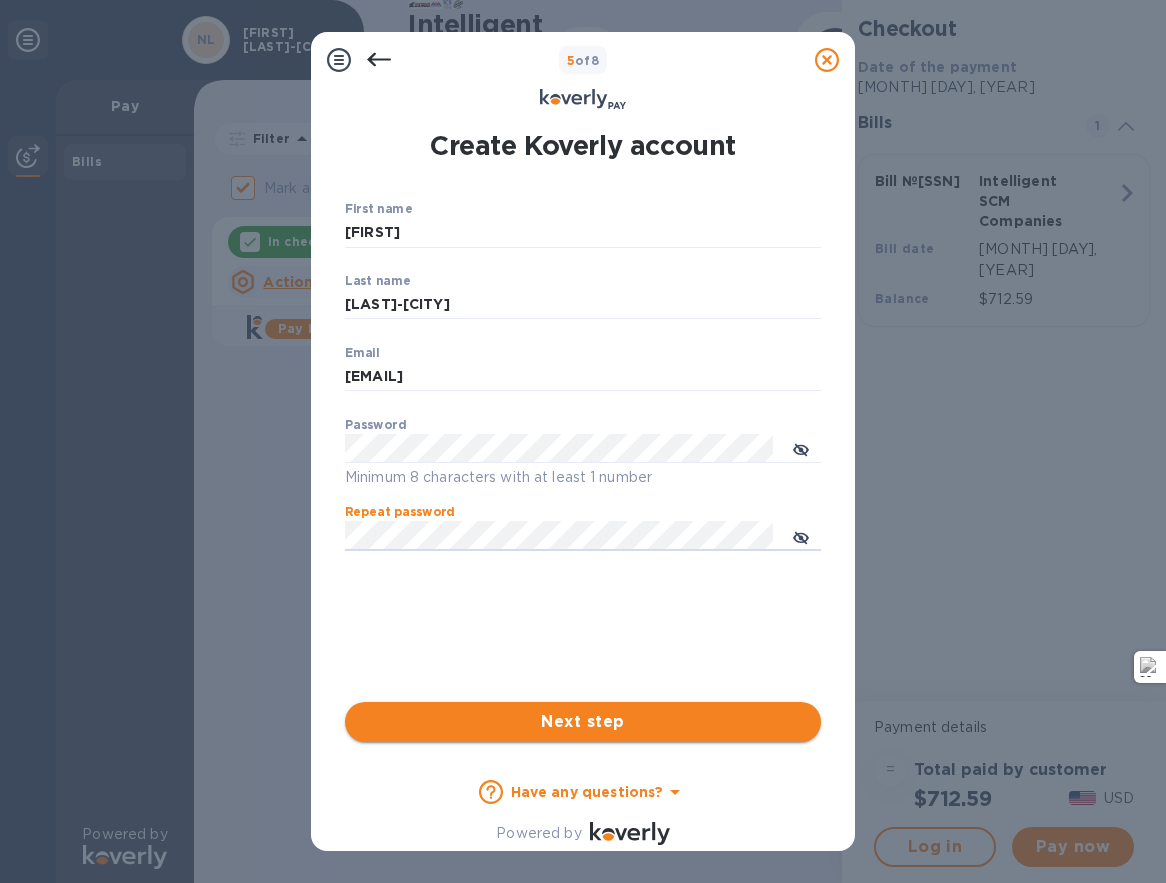 click on "Next step" at bounding box center [583, 722] 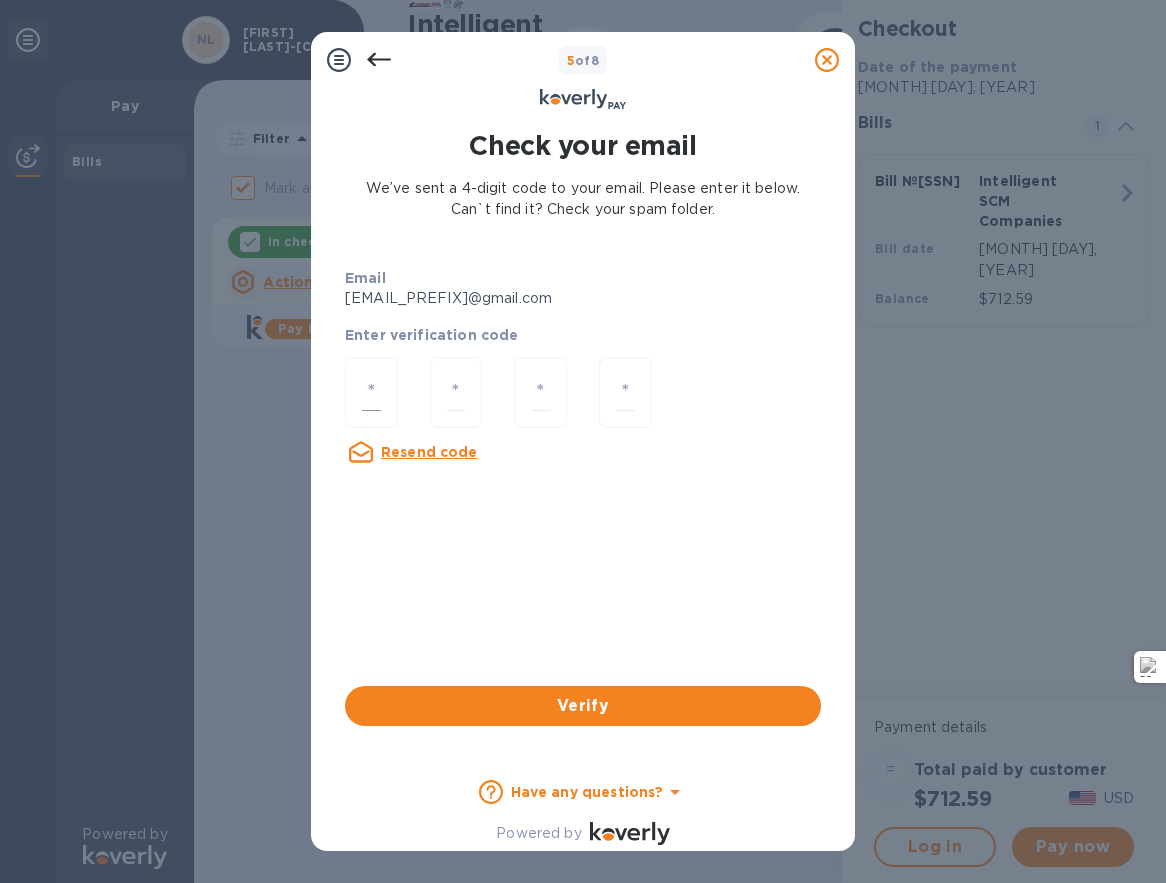 click at bounding box center [371, 392] 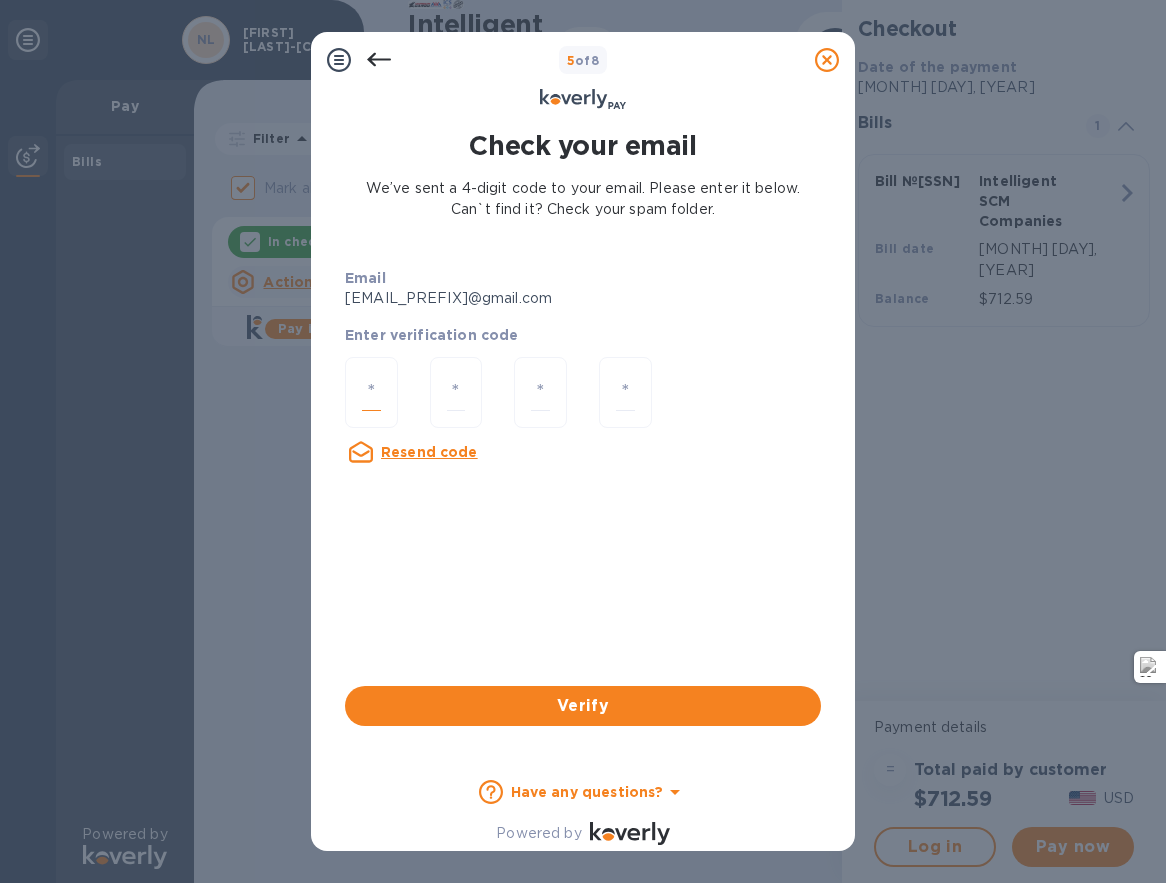 type on "6" 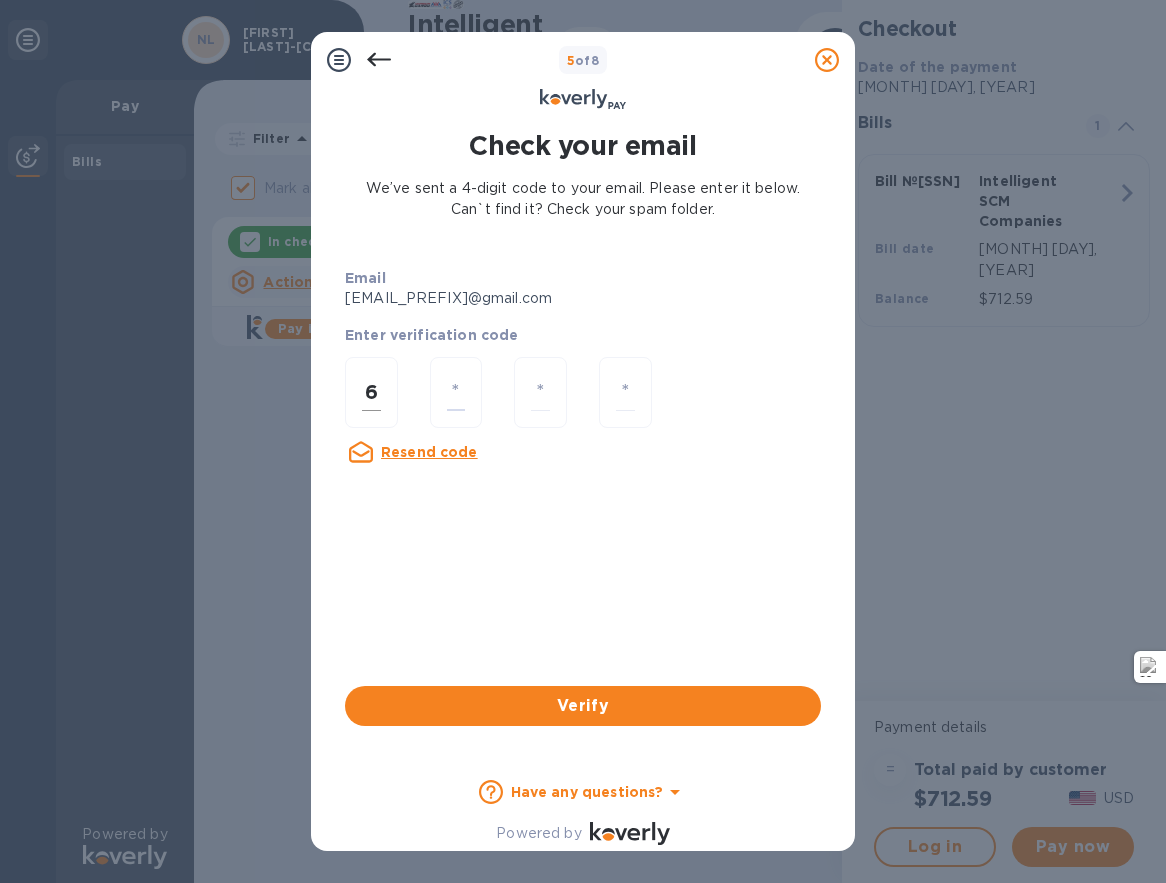 type on "4" 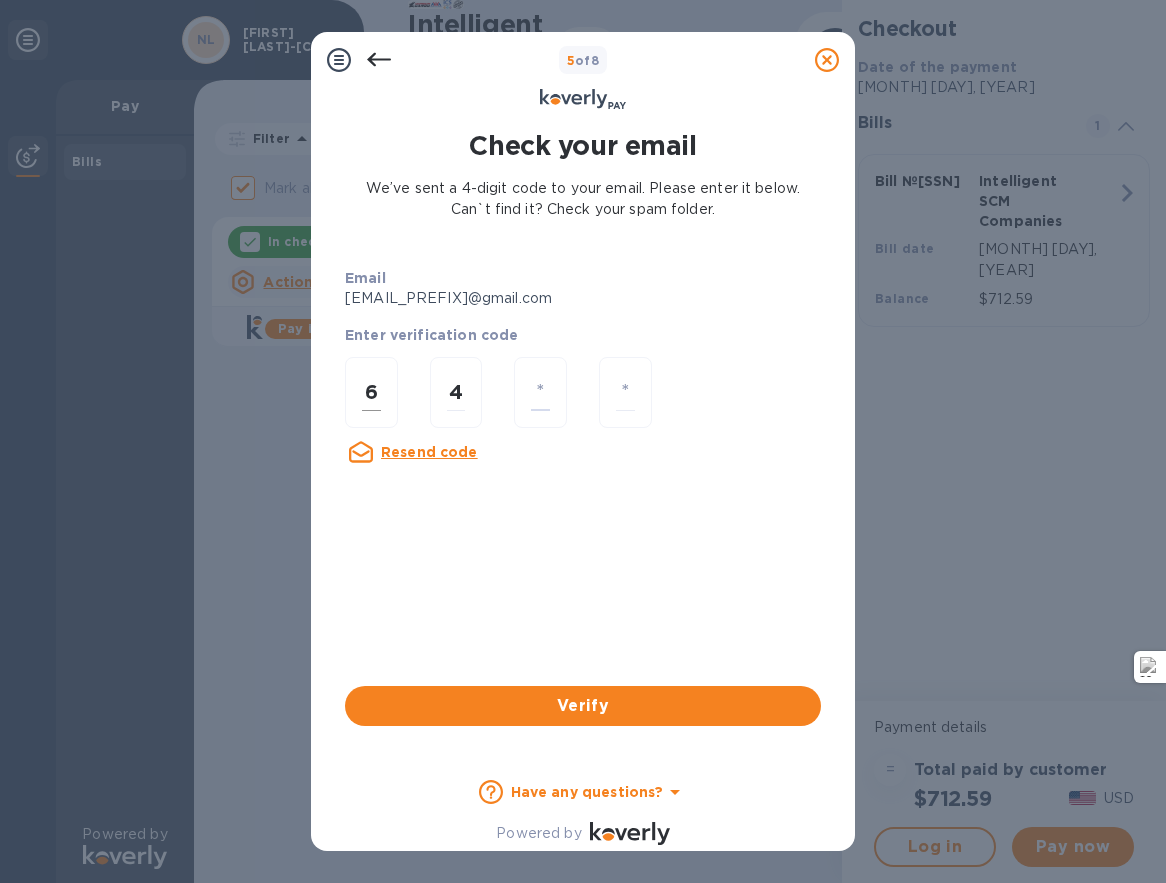 type on "2" 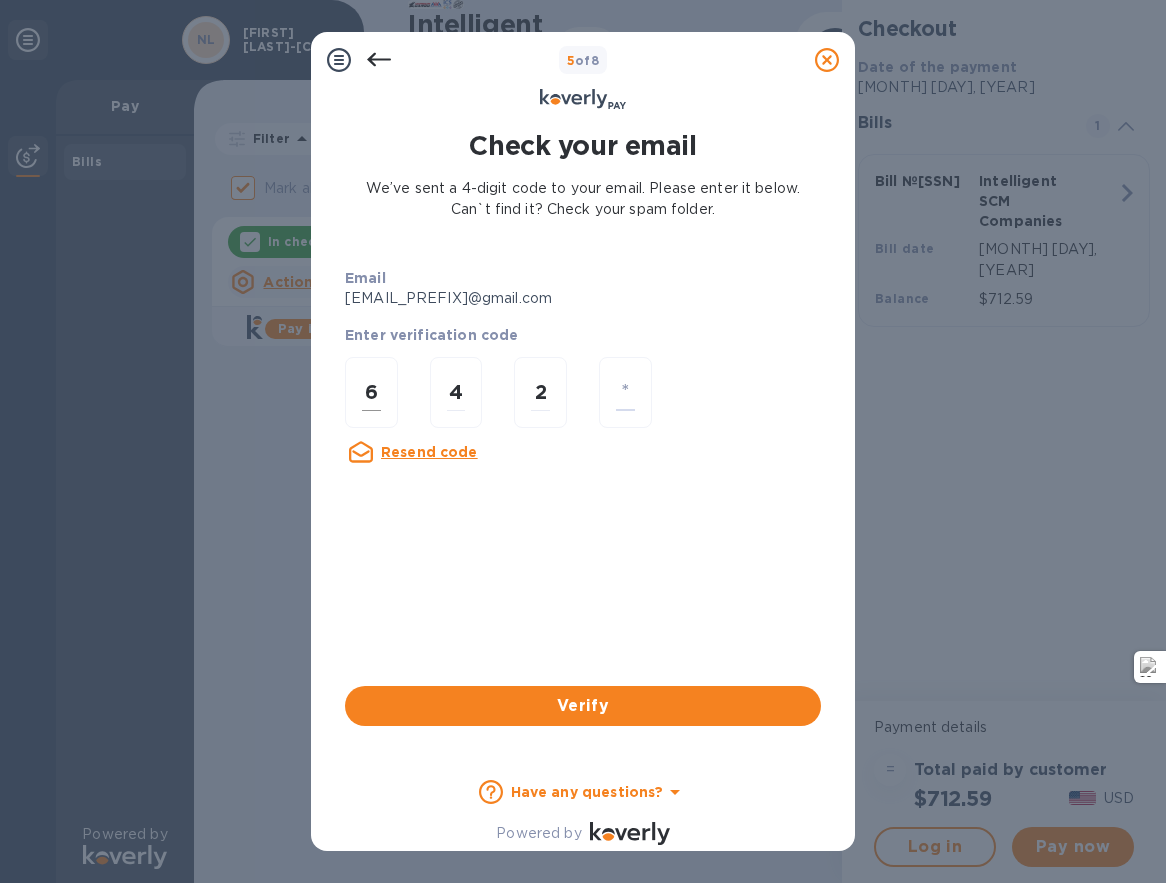 type on "8" 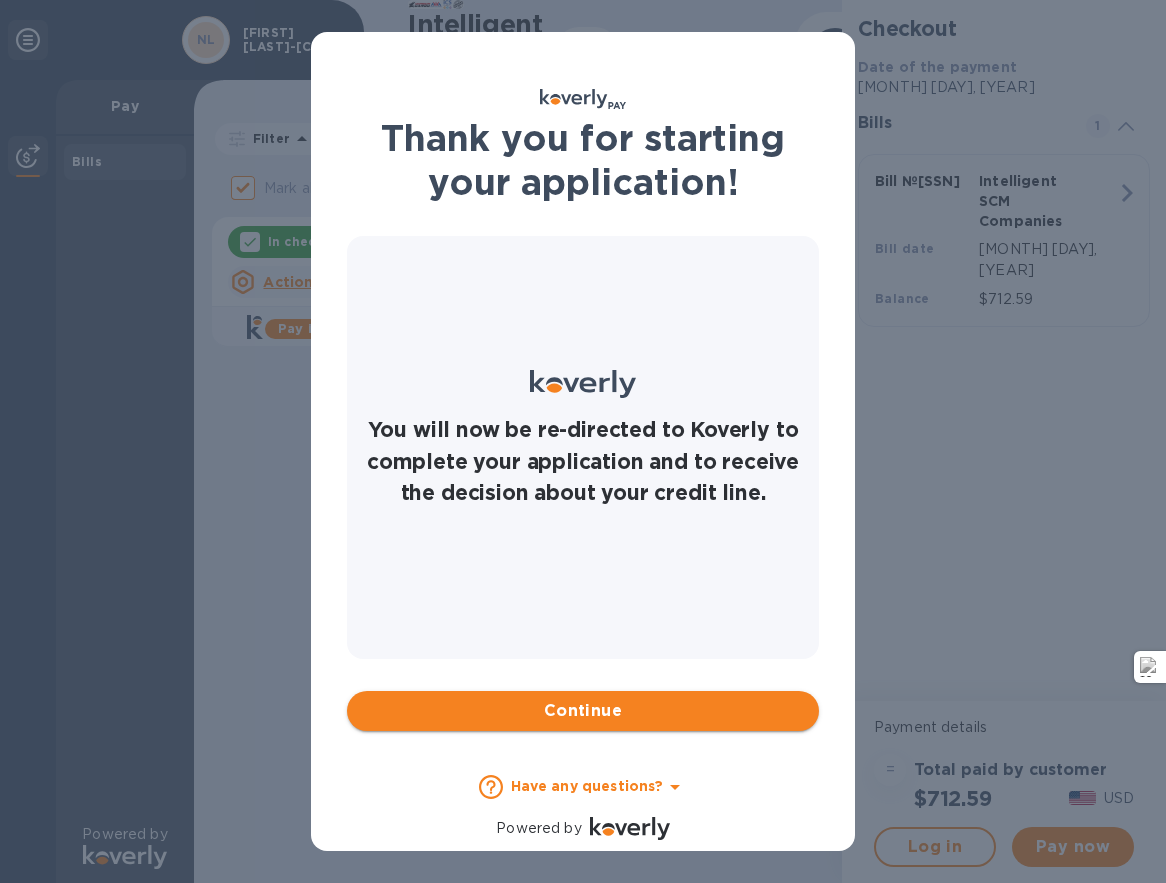 click on "Continue" at bounding box center [583, 711] 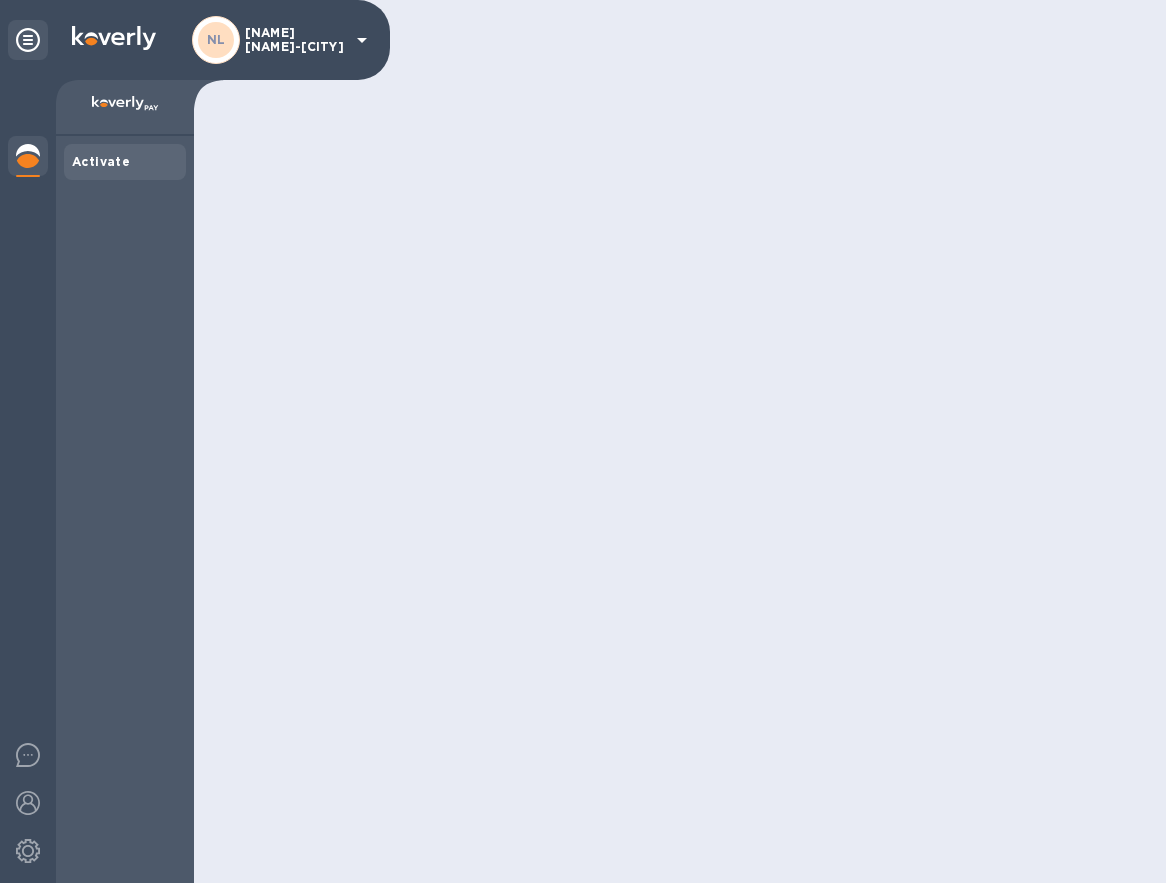 scroll, scrollTop: 0, scrollLeft: 0, axis: both 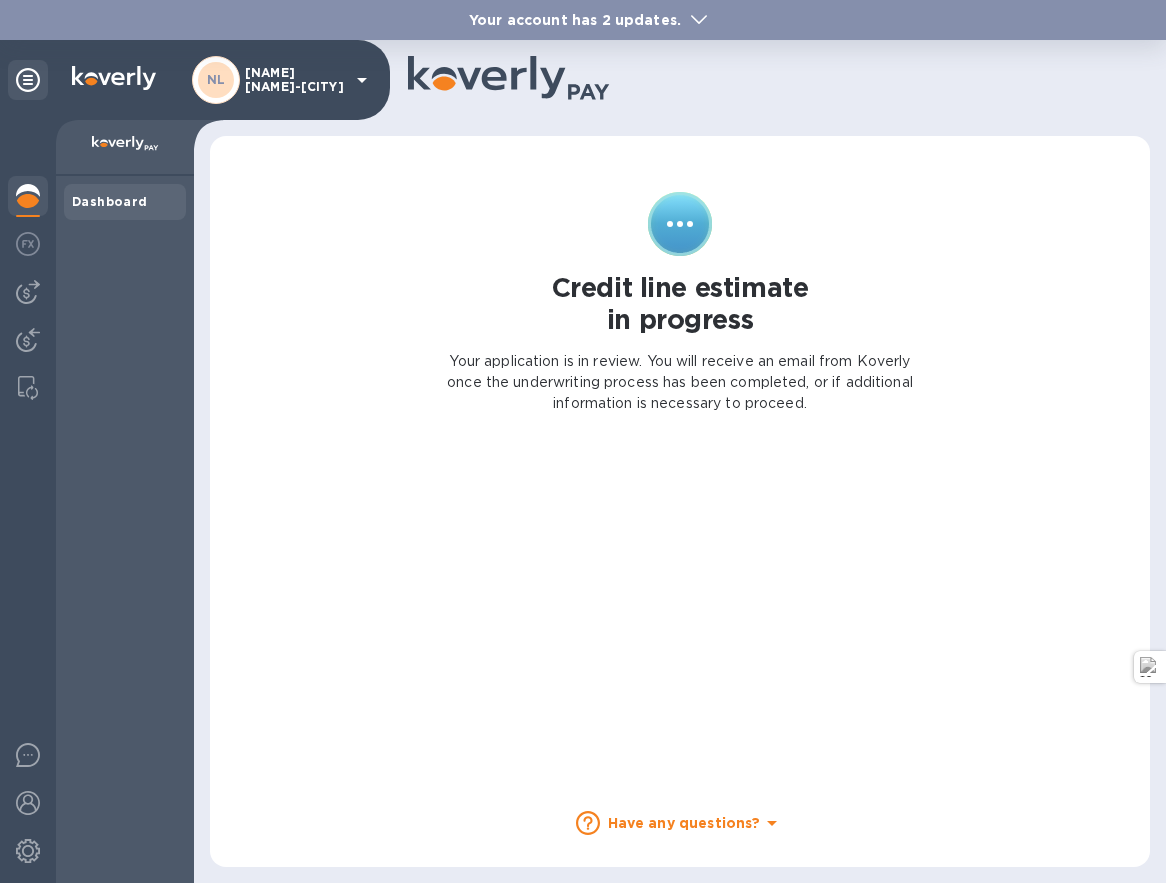 drag, startPoint x: 676, startPoint y: 7, endPoint x: 683, endPoint y: 16, distance: 11.401754 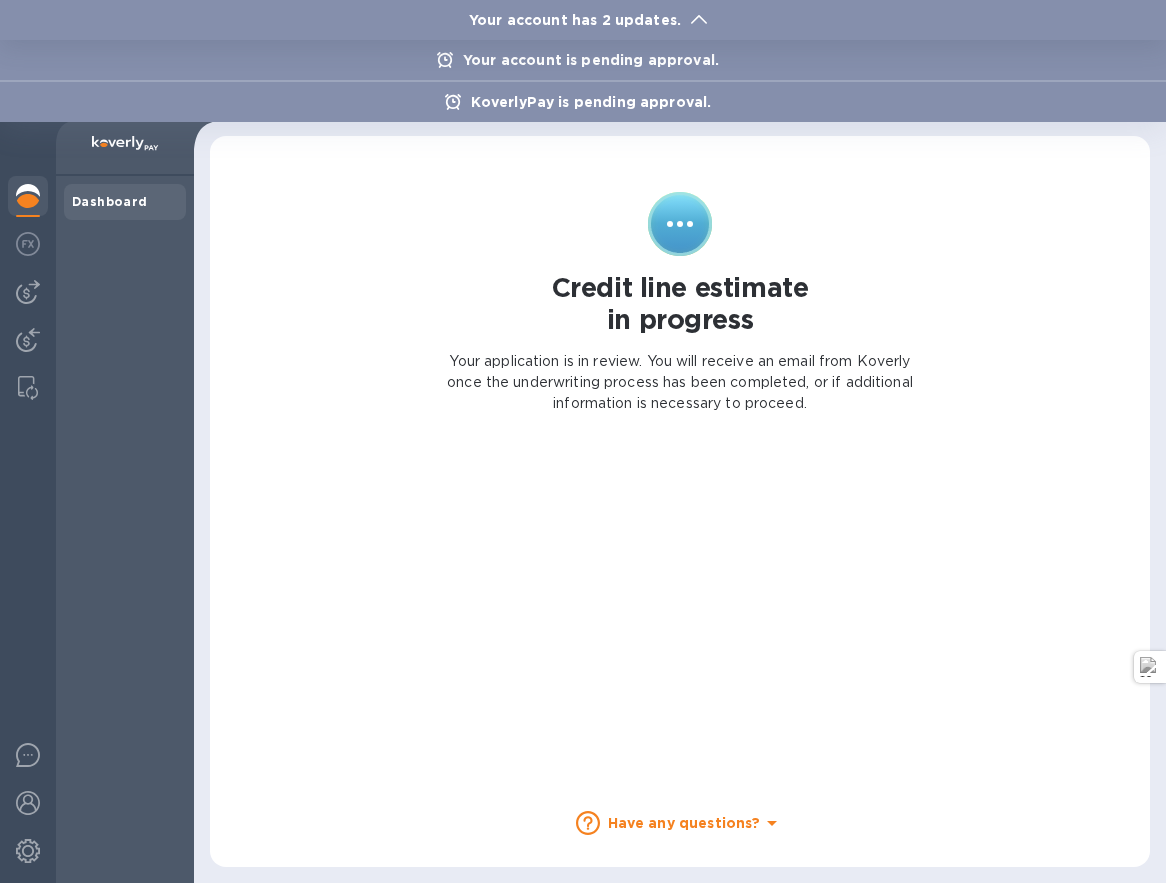 click on "Your account has 2 updates." at bounding box center (575, 20) 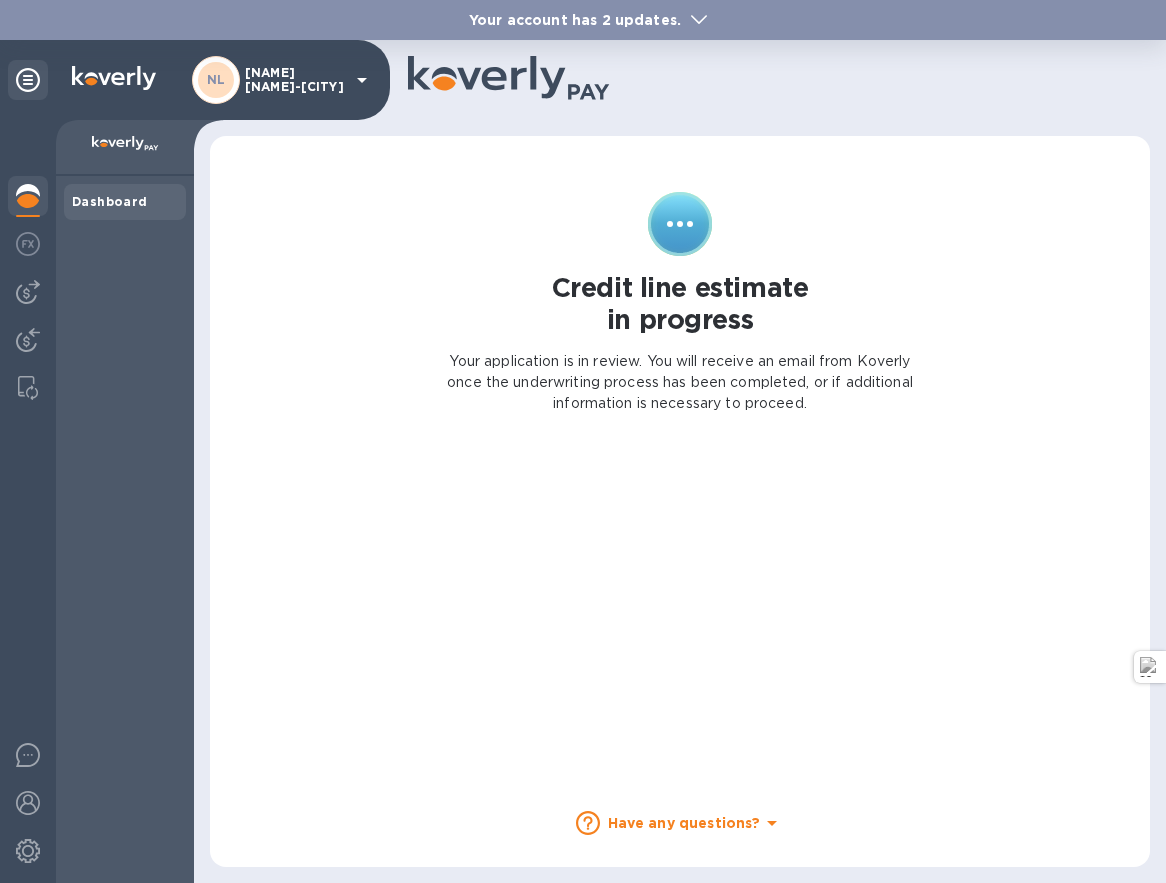 click on "Your account has 2 updates." at bounding box center [575, 20] 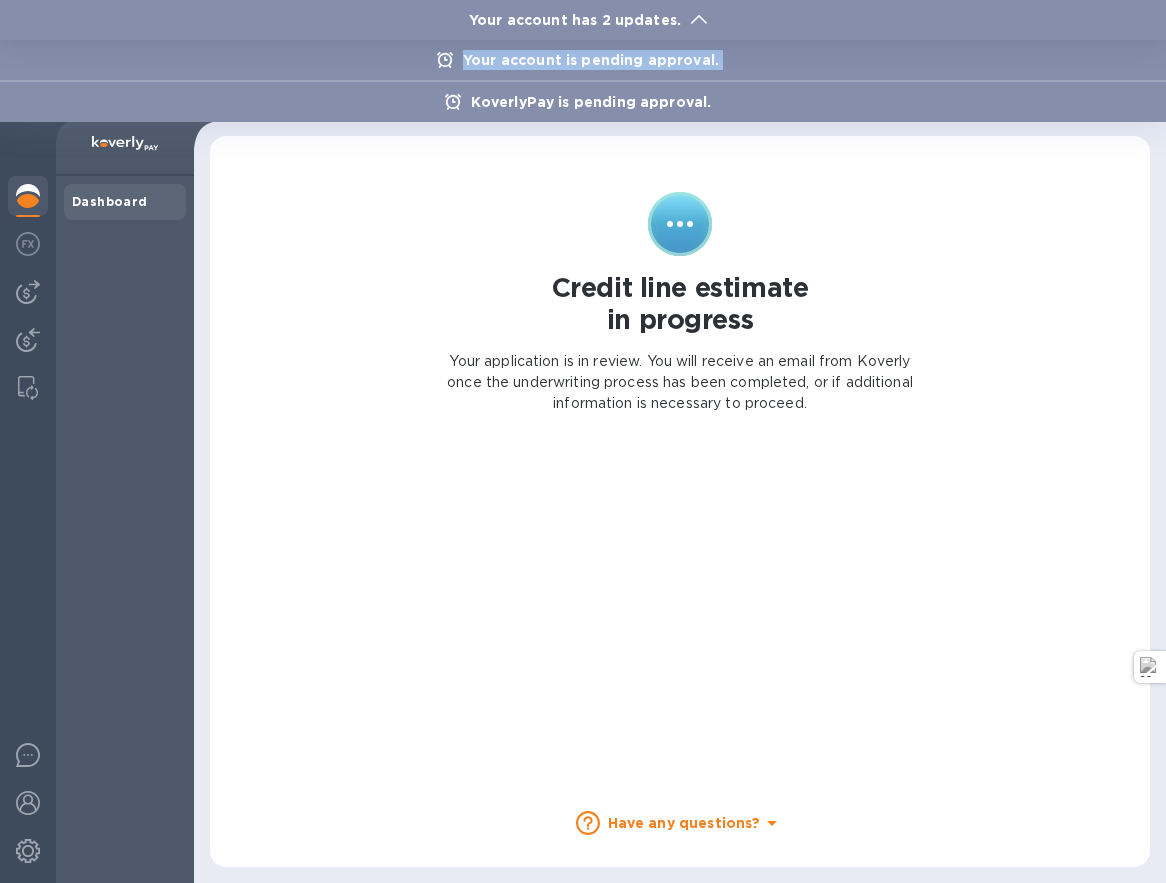 drag, startPoint x: 445, startPoint y: 97, endPoint x: 475, endPoint y: 273, distance: 178.53851 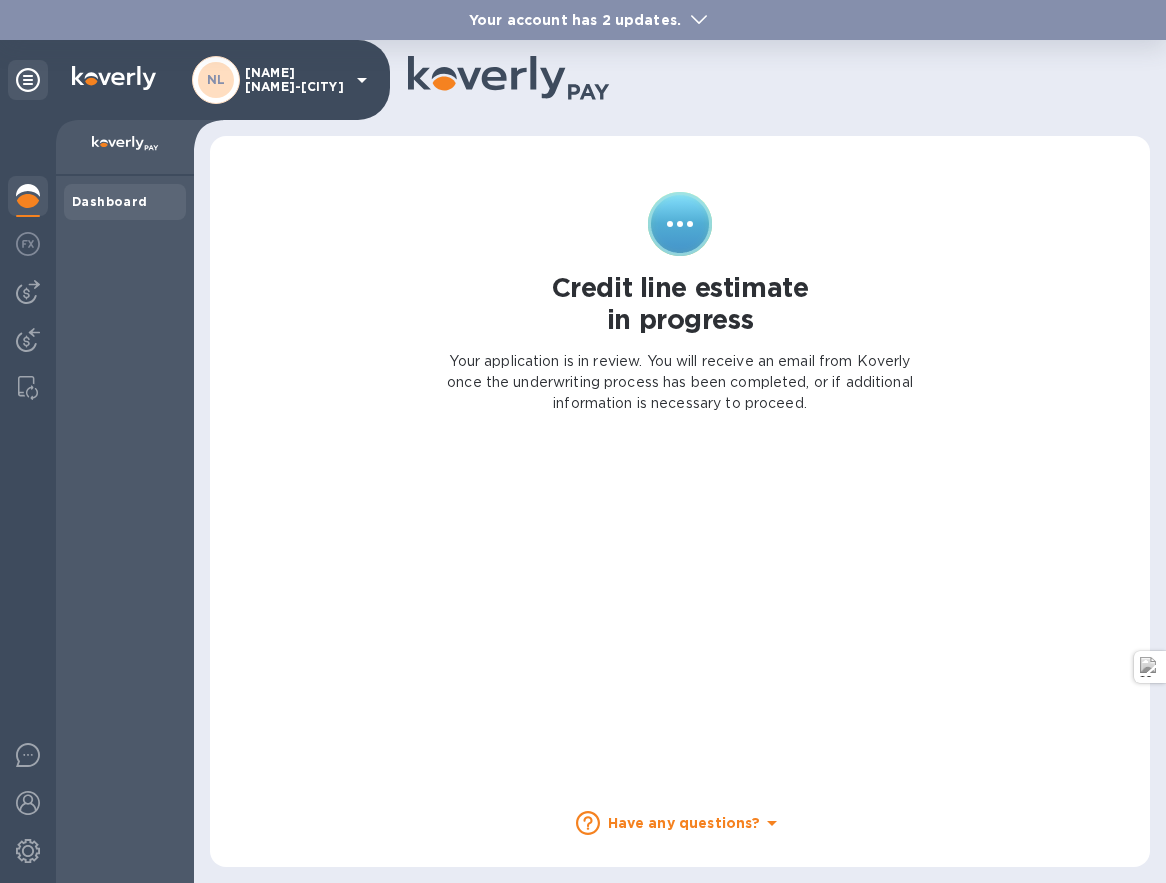 click at bounding box center [28, 196] 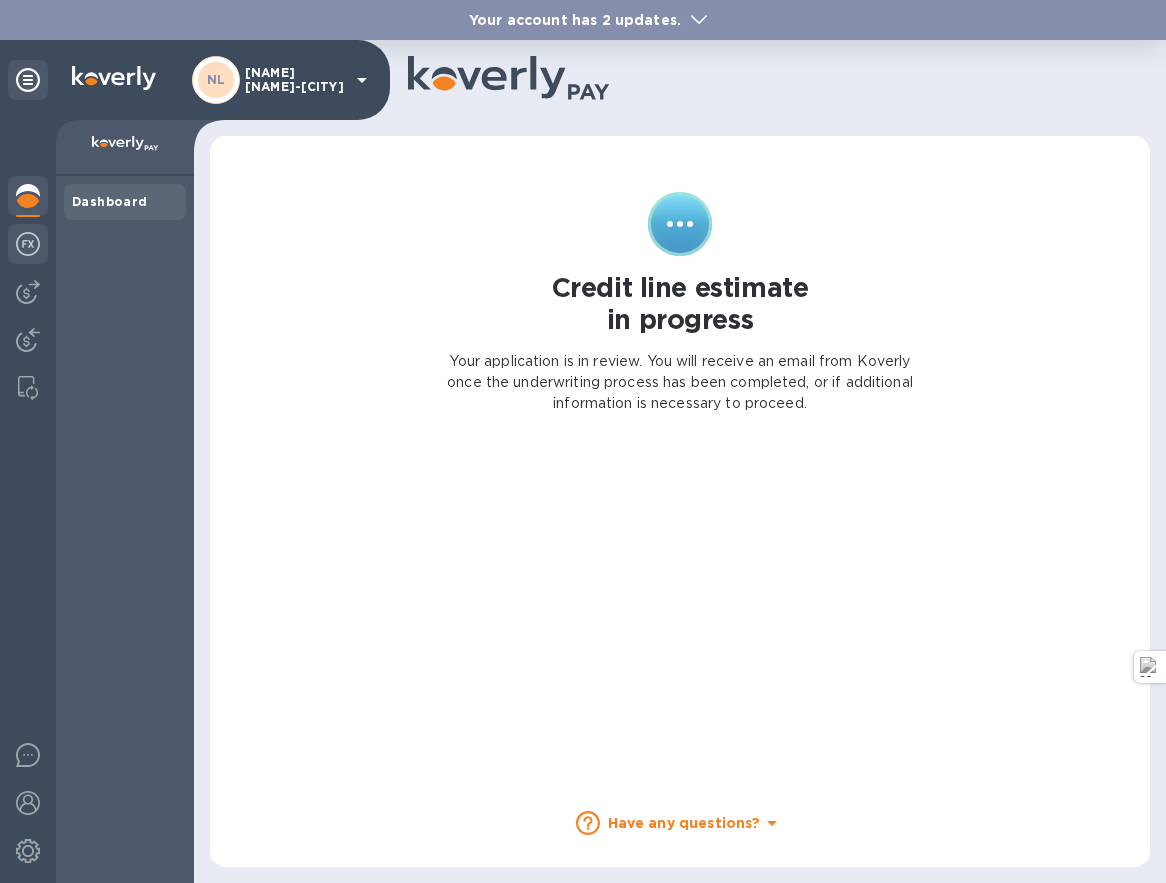 click at bounding box center [28, 244] 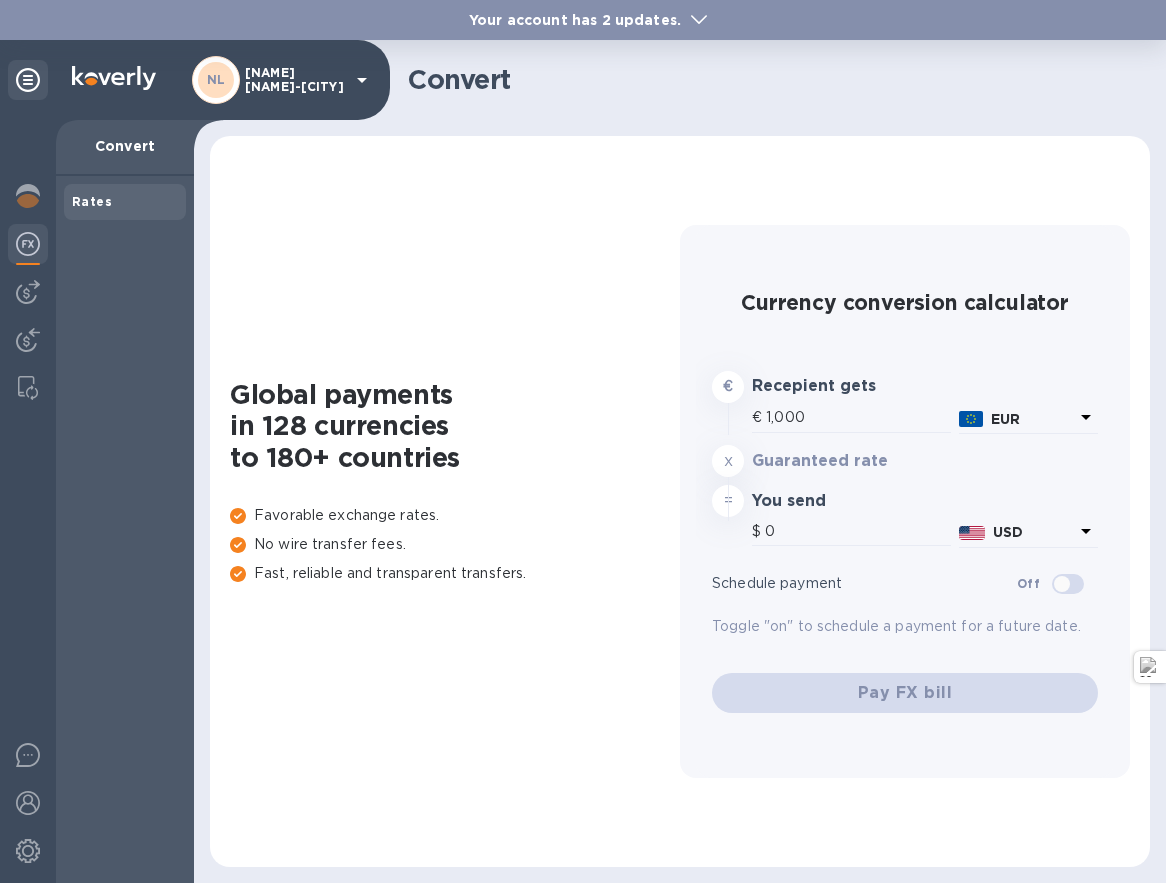 type on "1,172.75" 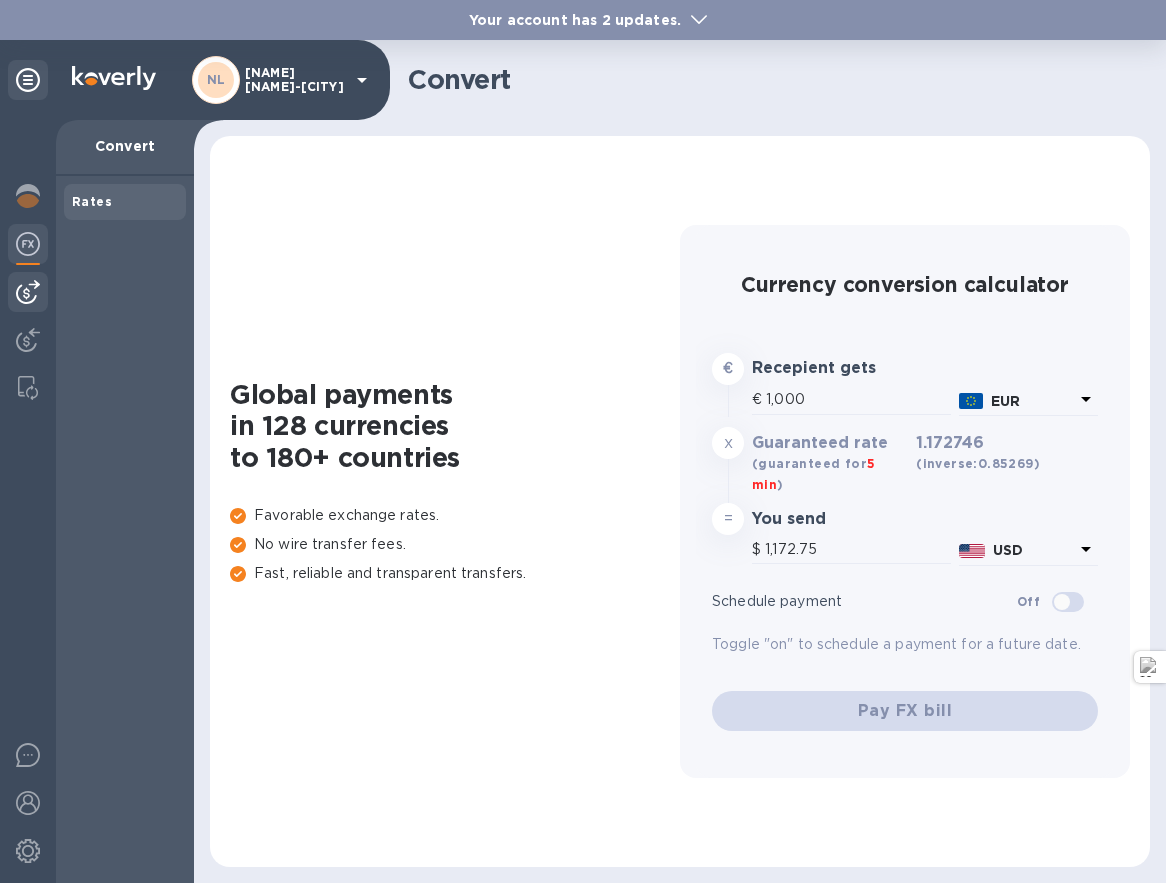 click at bounding box center [28, 292] 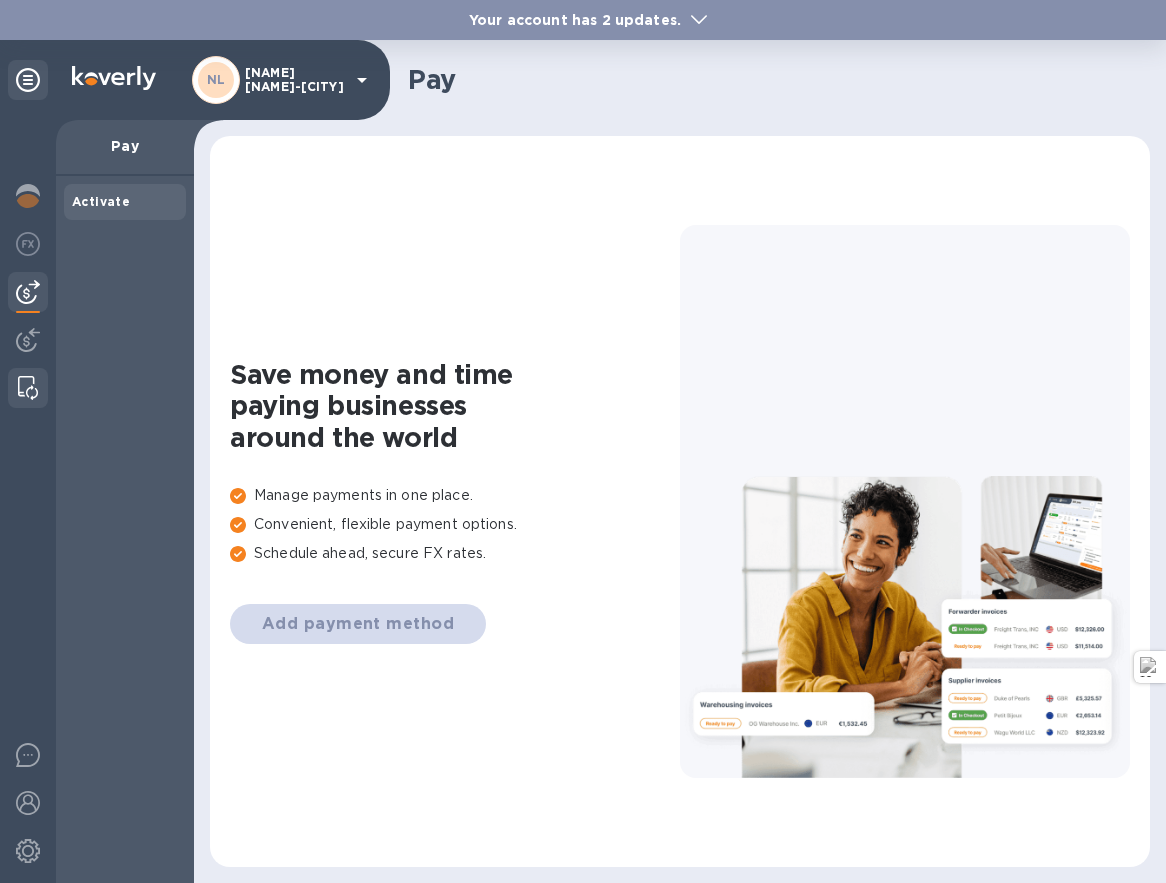 click at bounding box center (28, 388) 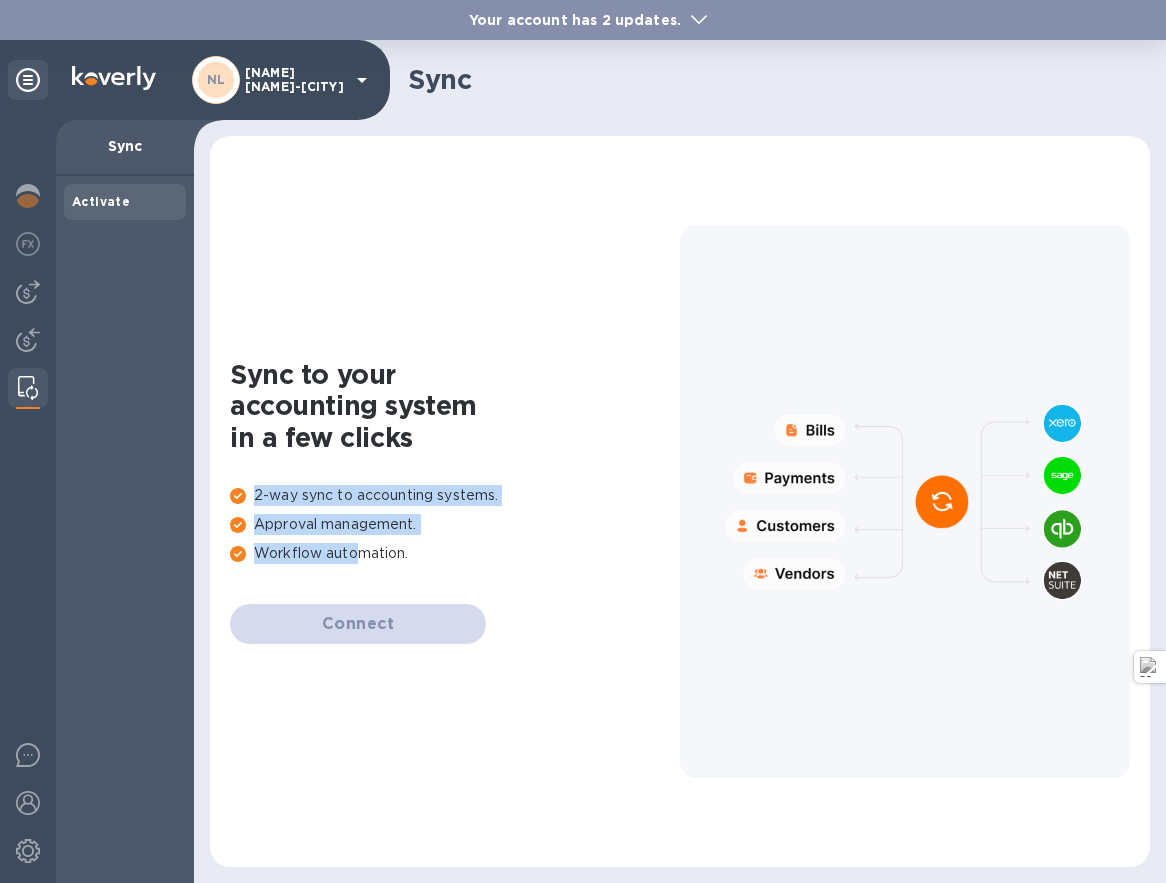 drag, startPoint x: 363, startPoint y: 561, endPoint x: 453, endPoint y: 407, distance: 178.3704 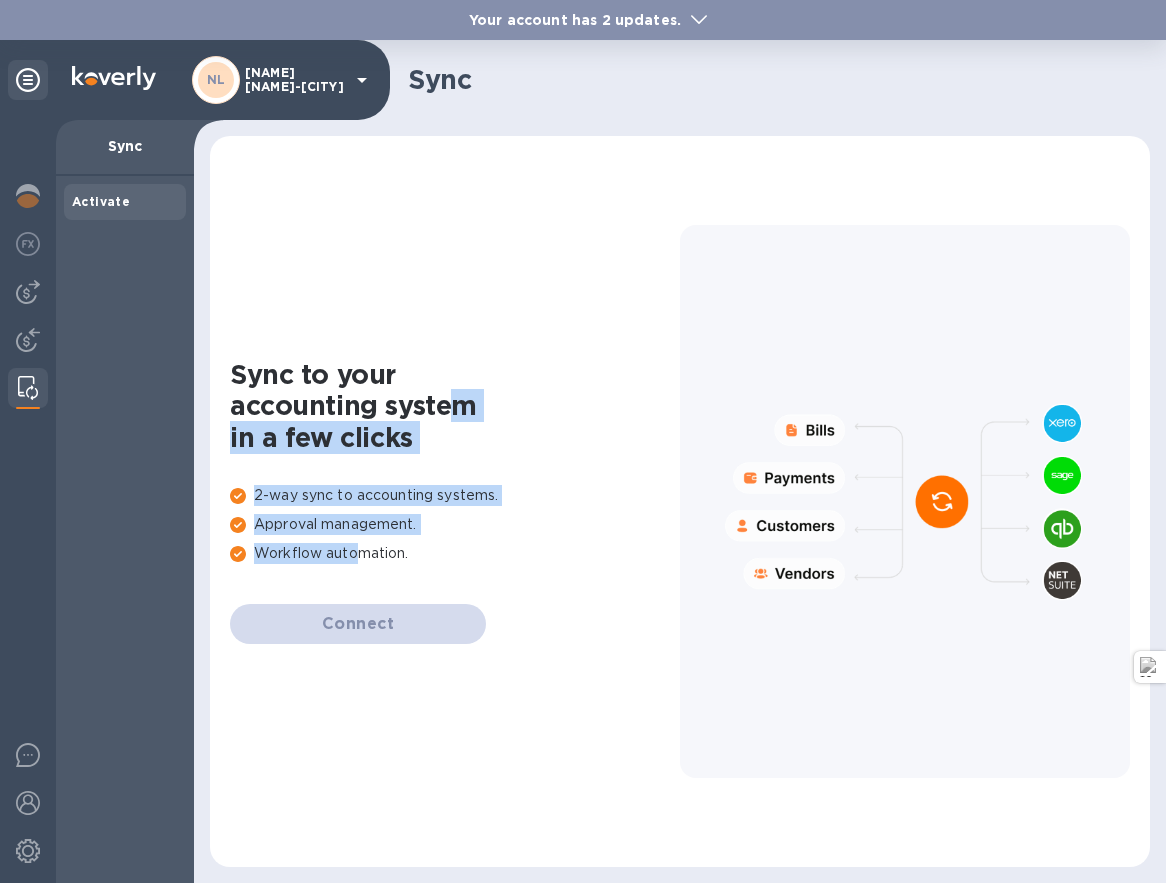 click on "Sync to your  accounting system in a few clicks" at bounding box center (455, 406) 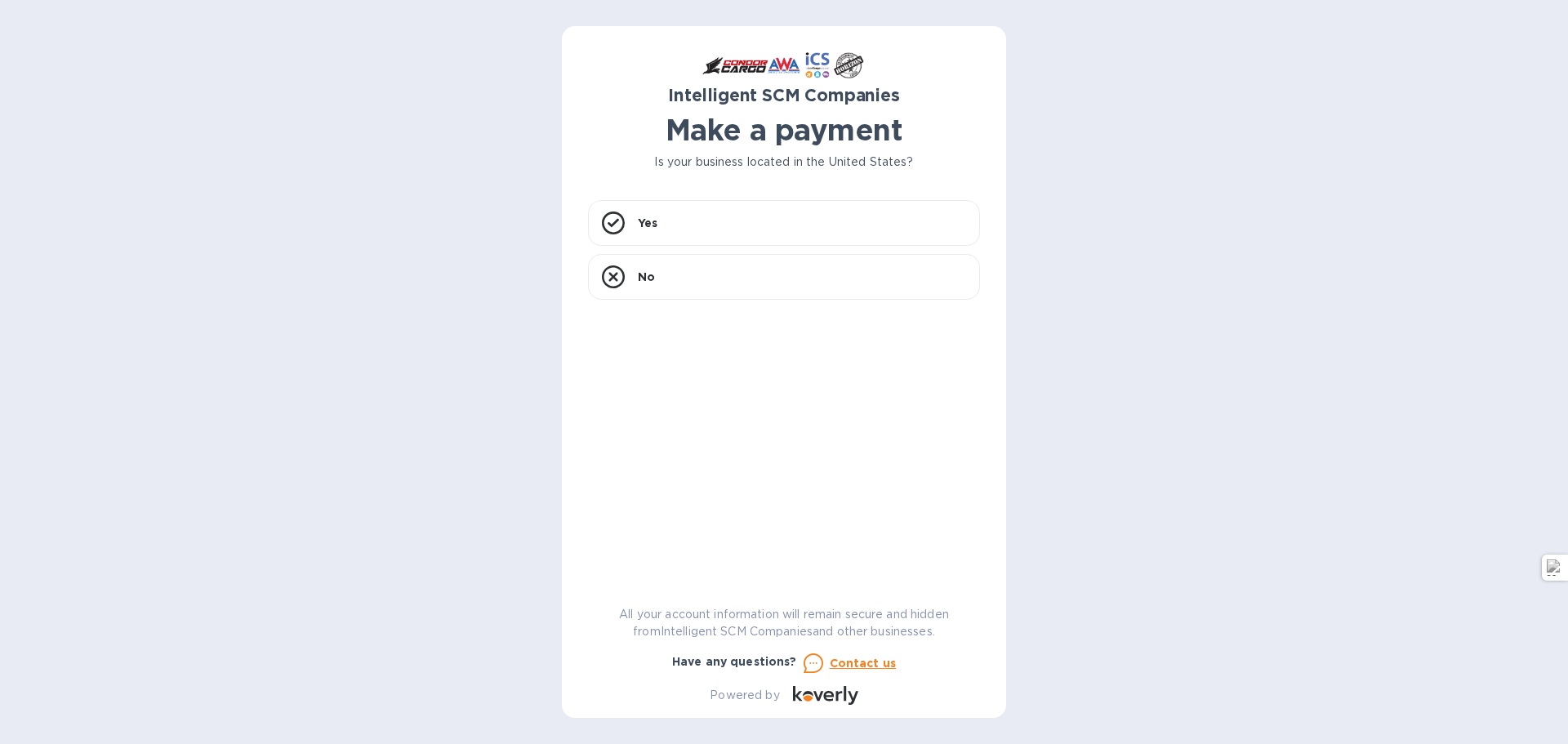 scroll, scrollTop: 0, scrollLeft: 0, axis: both 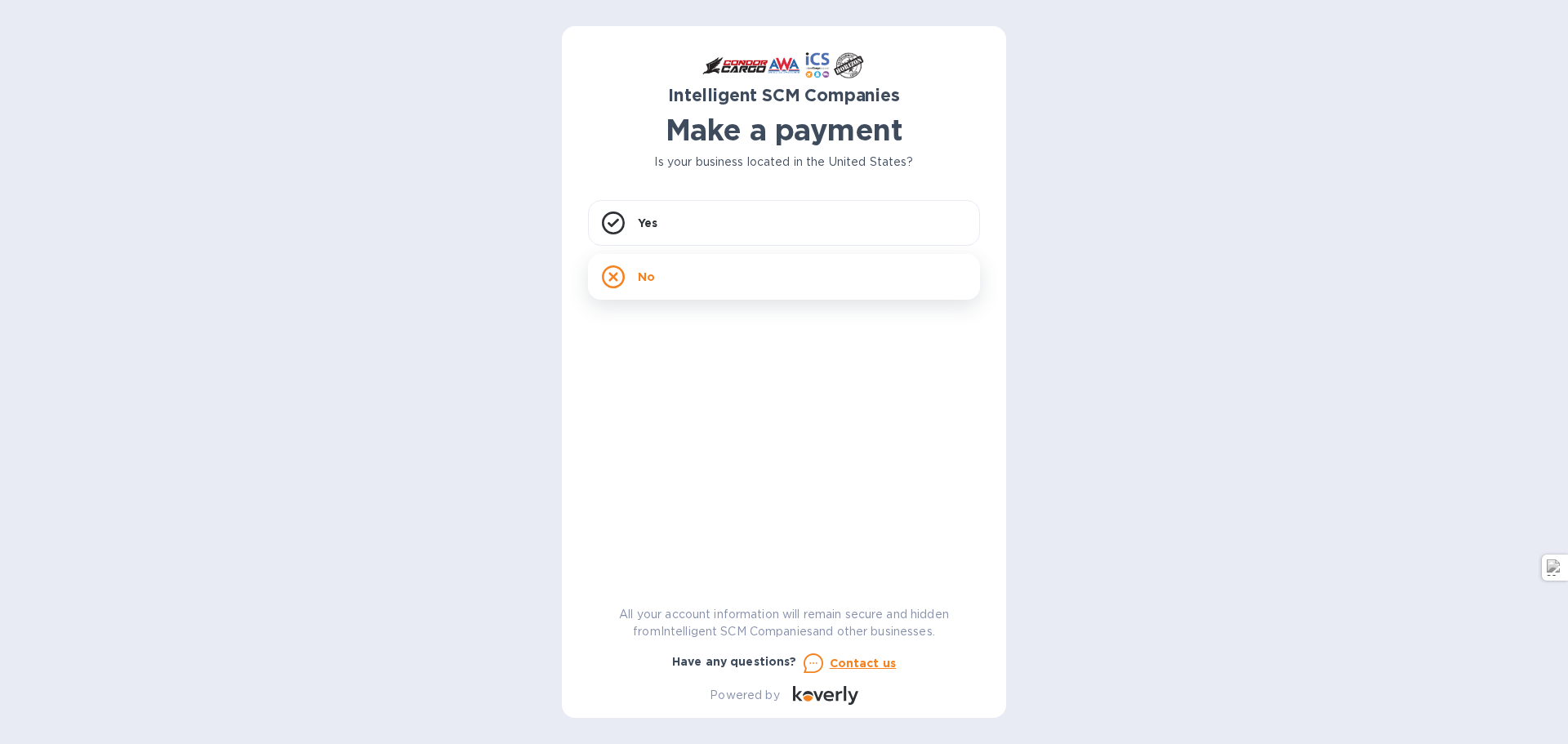 click on "No" at bounding box center [784, 277] 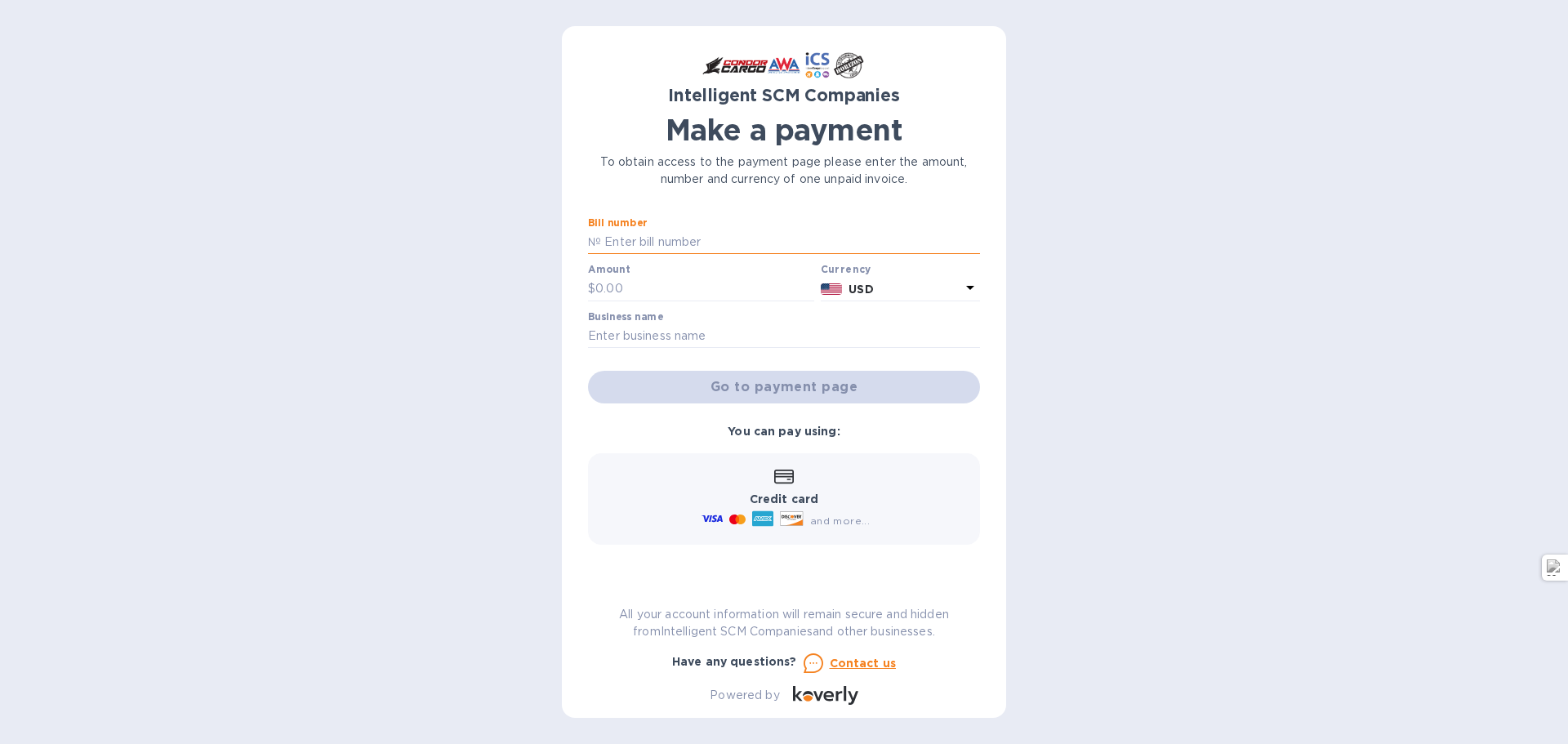 click at bounding box center [791, 243] 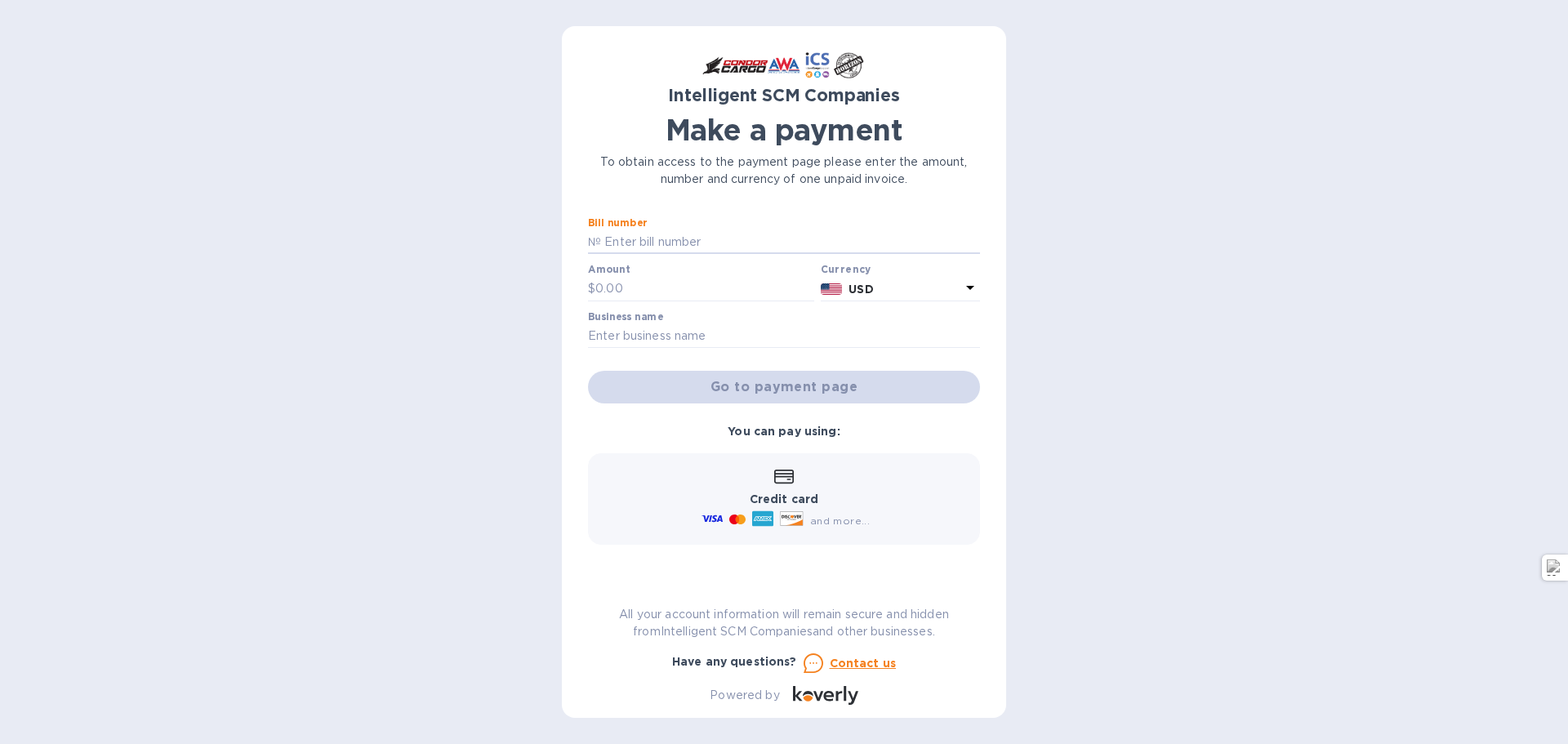 click on "Contact us" at bounding box center [863, 663] 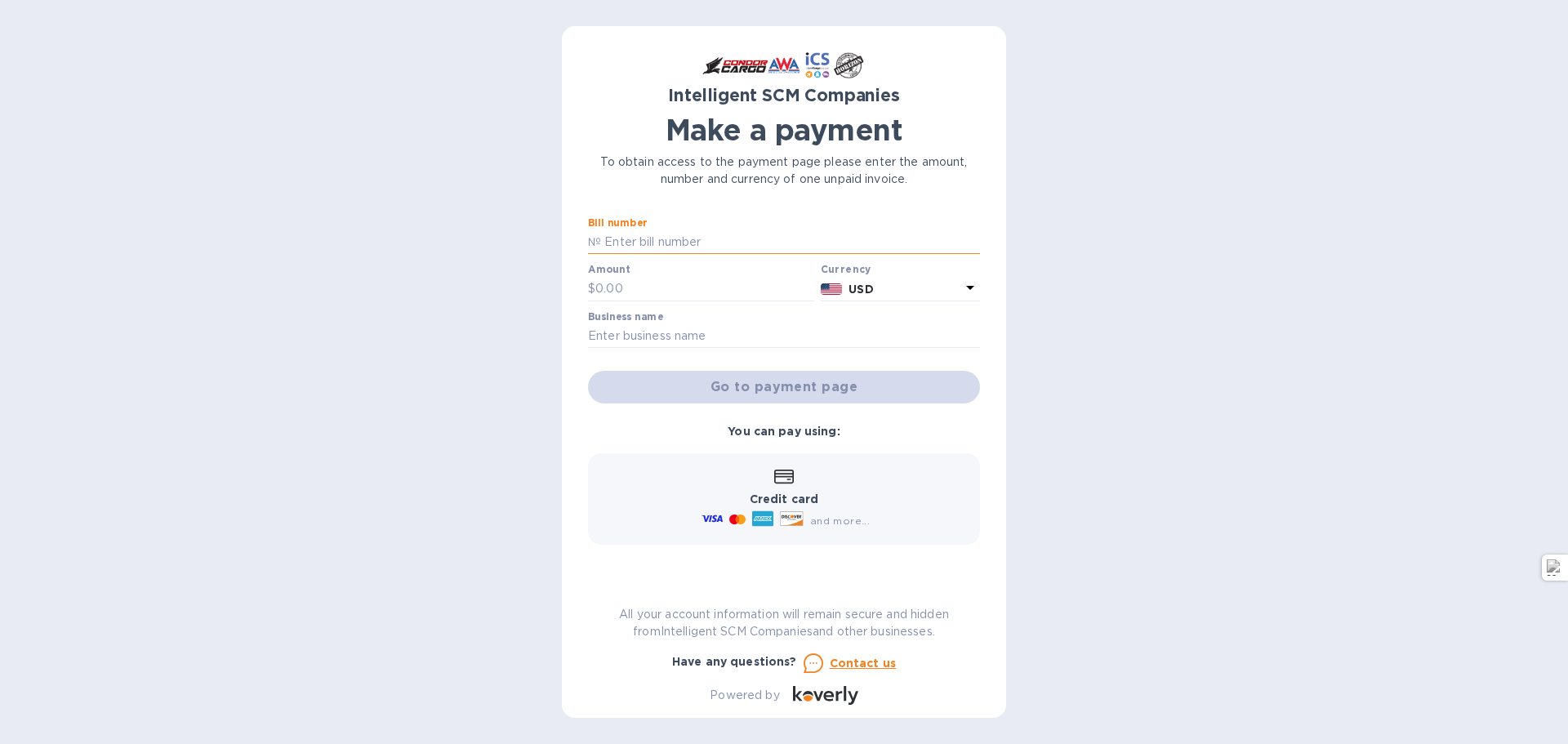 click at bounding box center (791, 243) 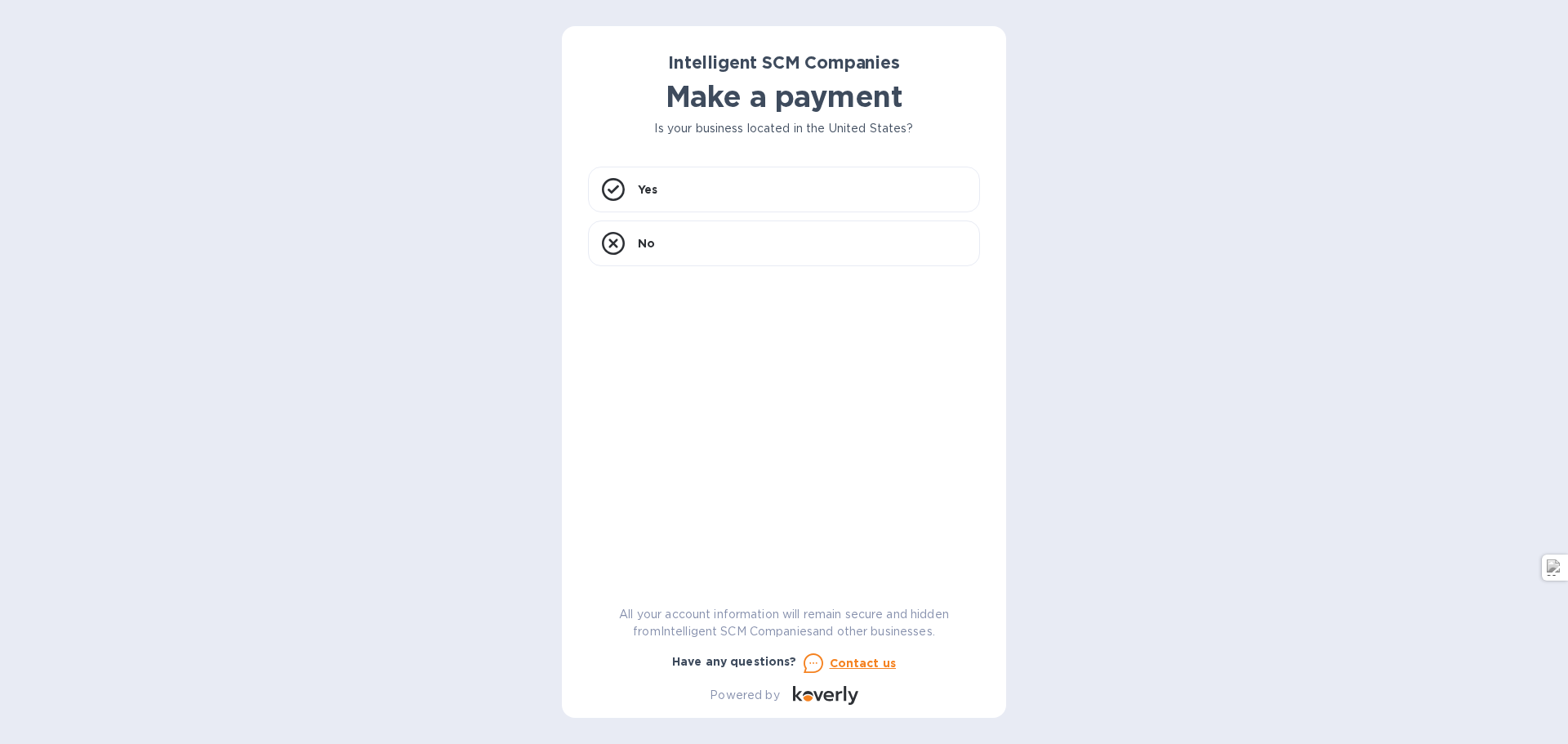 scroll, scrollTop: 0, scrollLeft: 0, axis: both 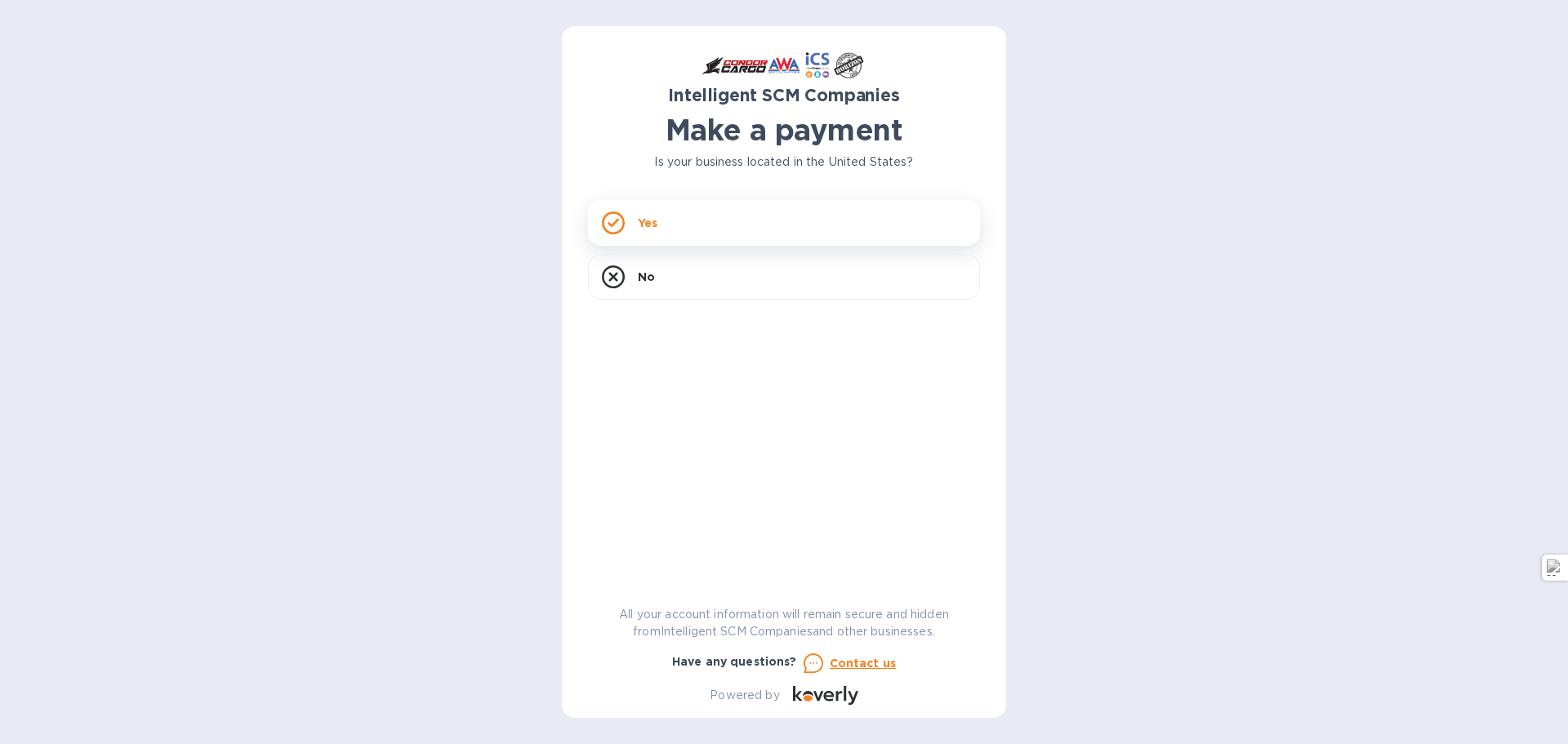 click on "Yes" at bounding box center [784, 223] 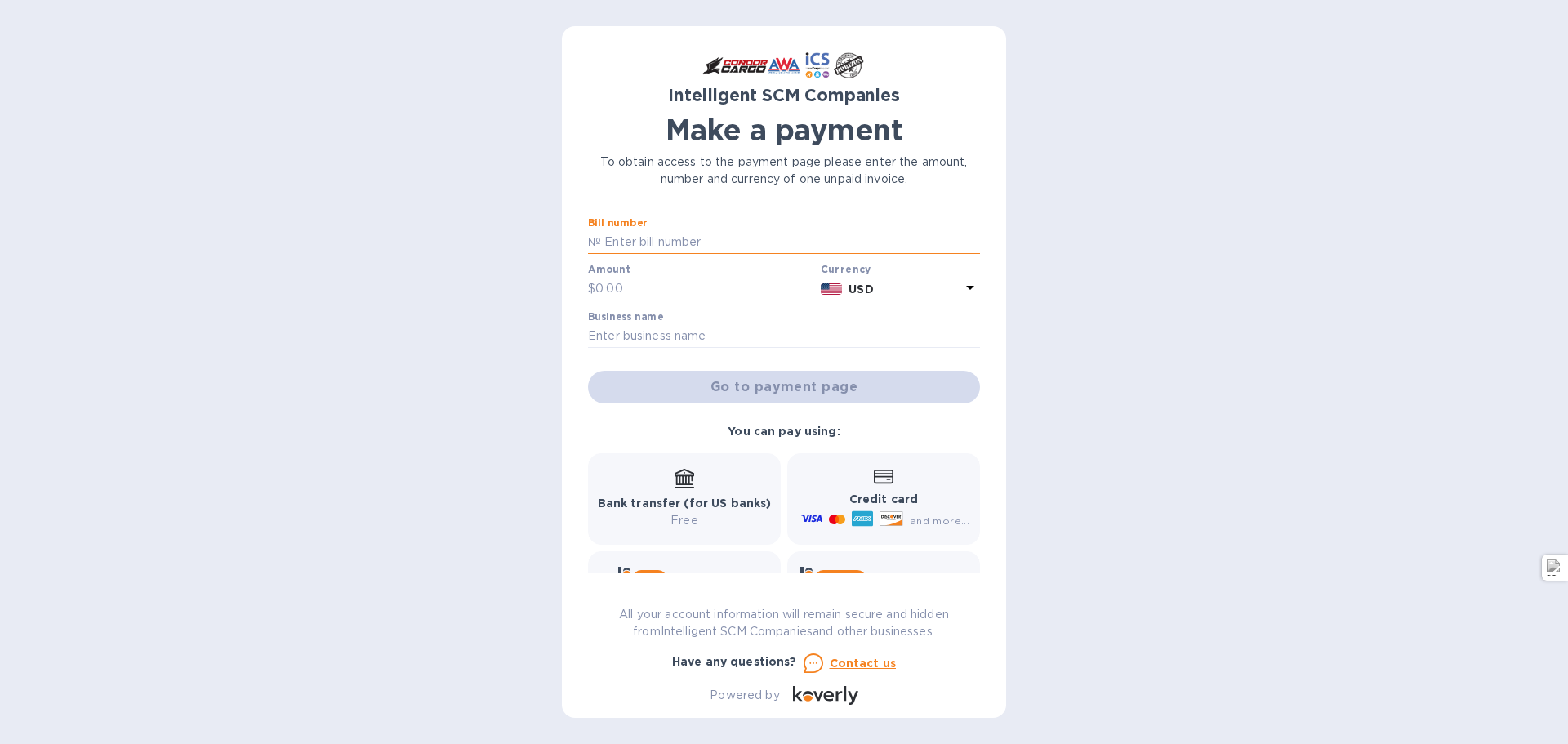 click at bounding box center (791, 243) 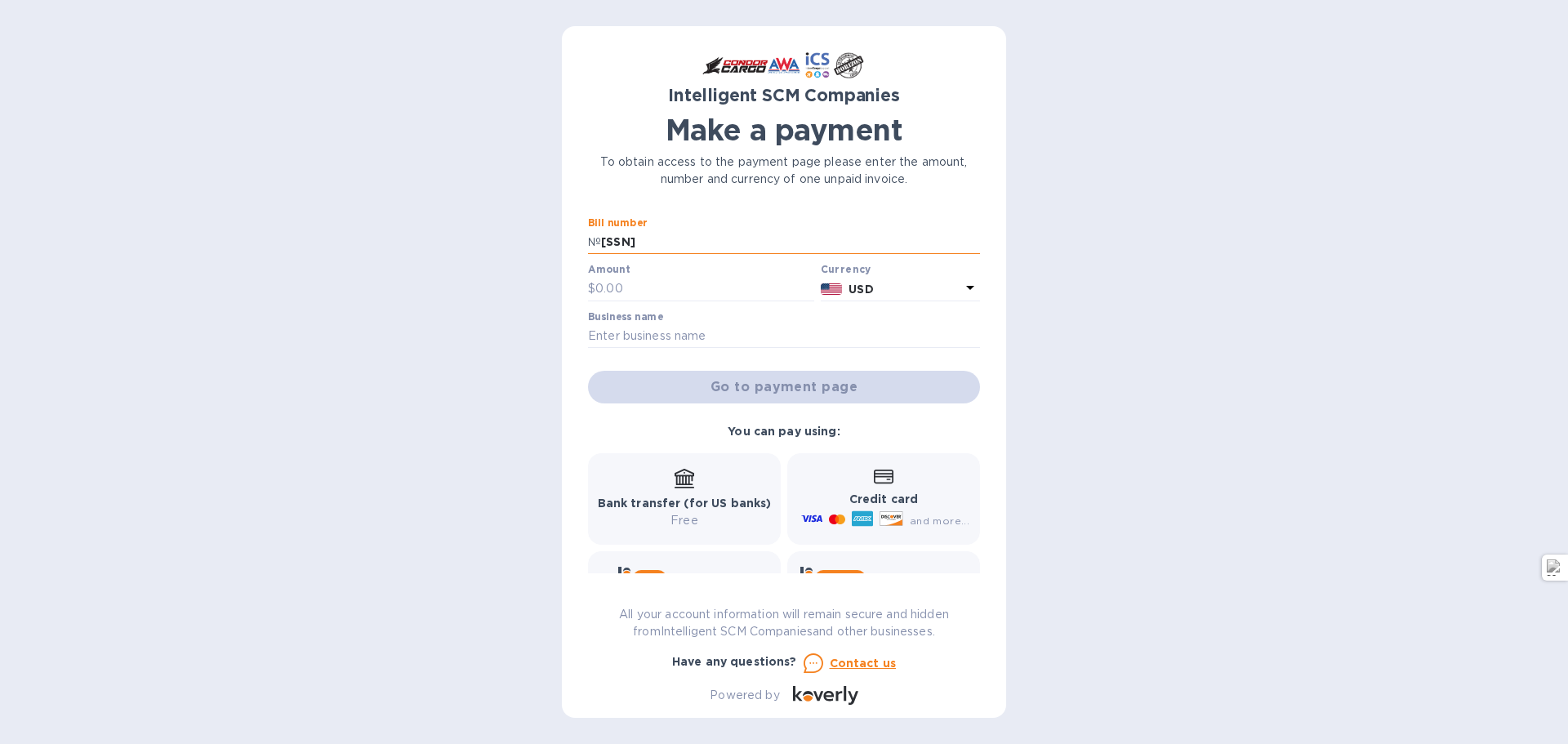 type on "[SSN]" 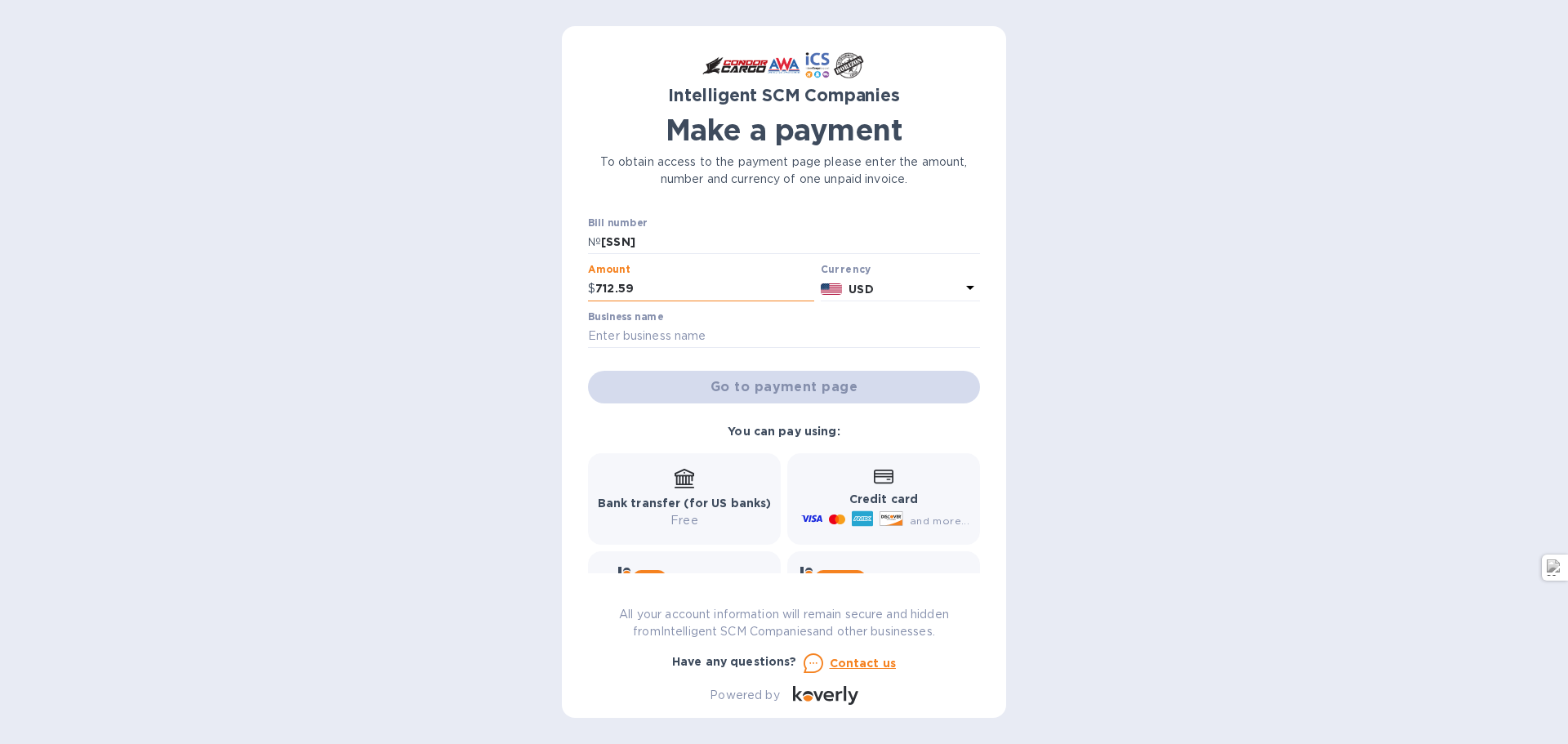 type on "712.59" 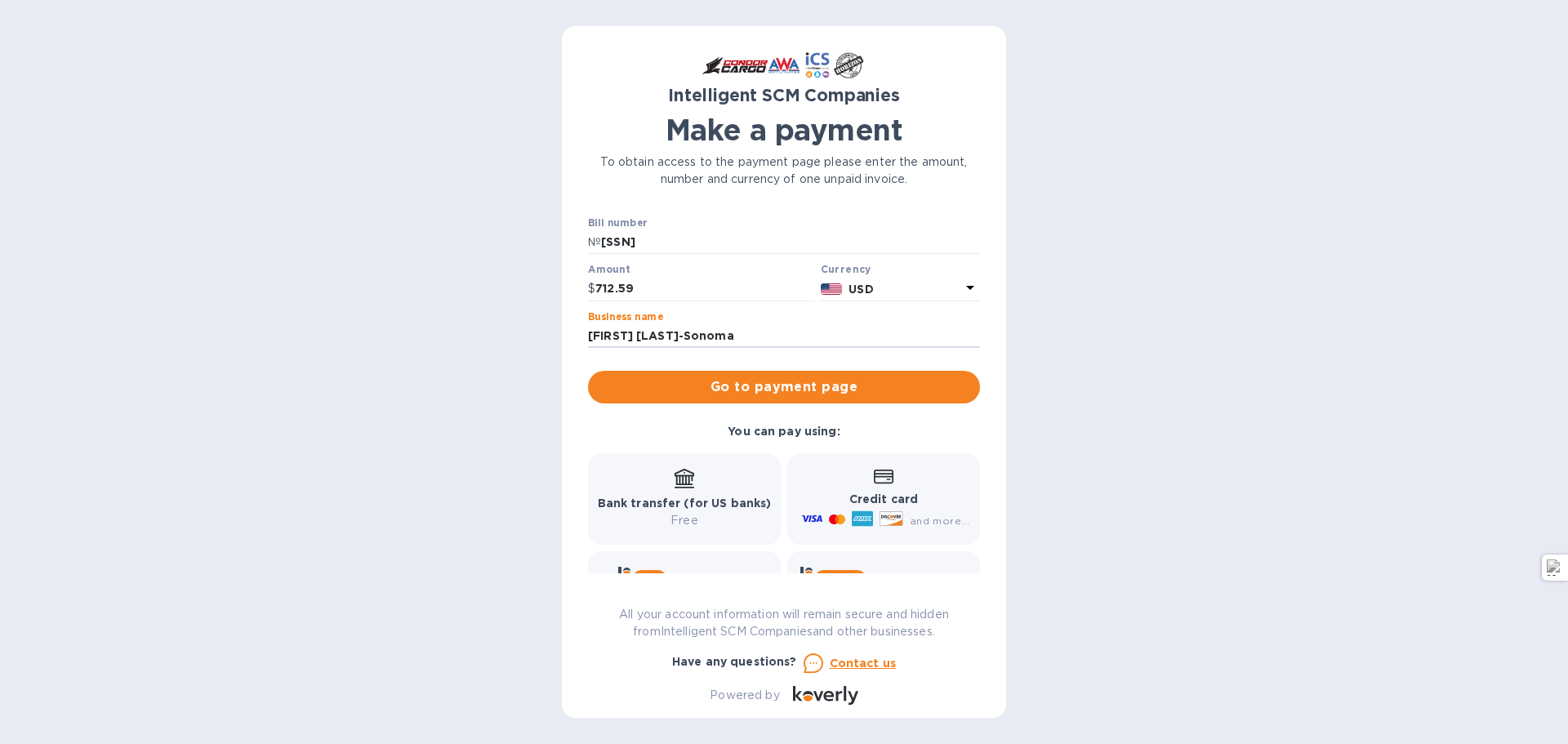 scroll, scrollTop: 79, scrollLeft: 0, axis: vertical 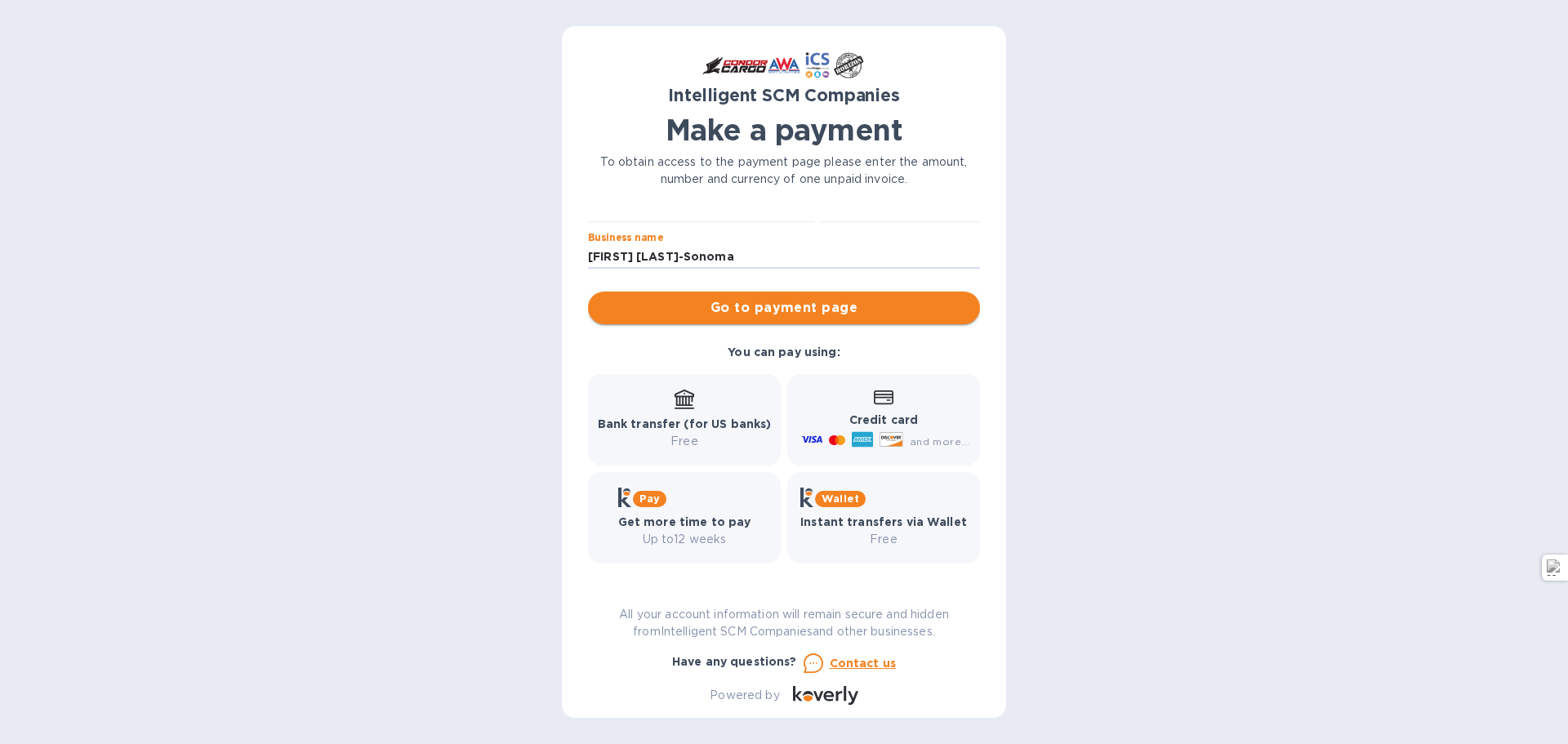 type on "[FIRST] [LAST]-Sonoma" 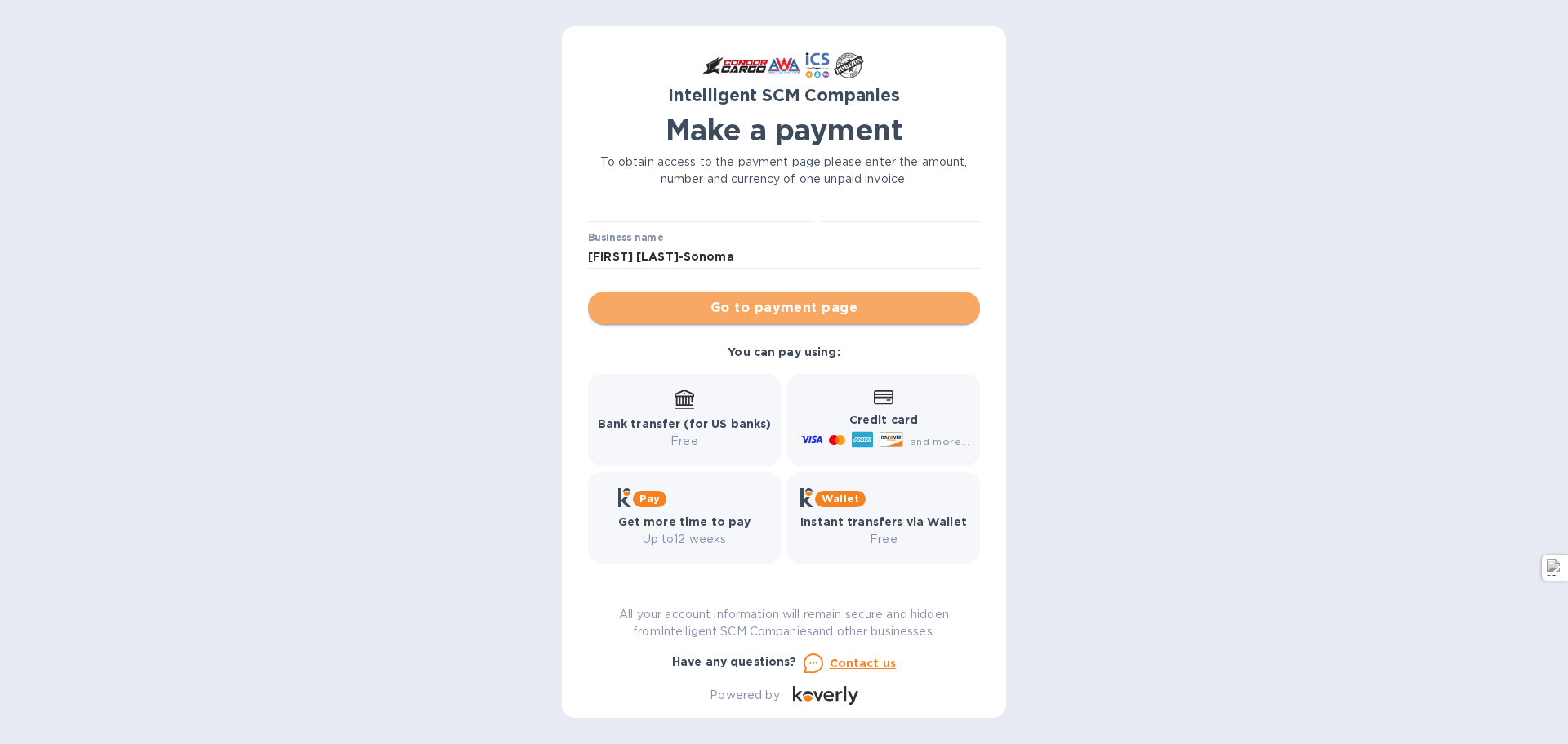 click on "Go to payment page" at bounding box center [784, 308] 